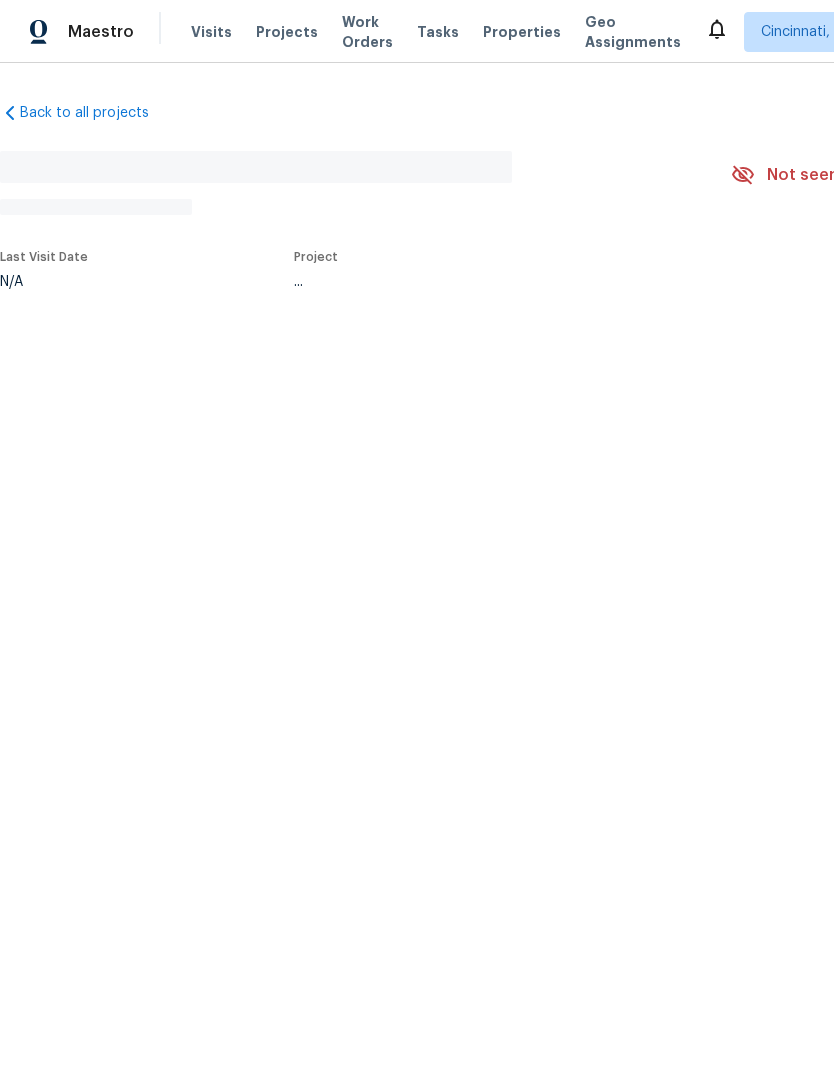 scroll, scrollTop: 0, scrollLeft: 0, axis: both 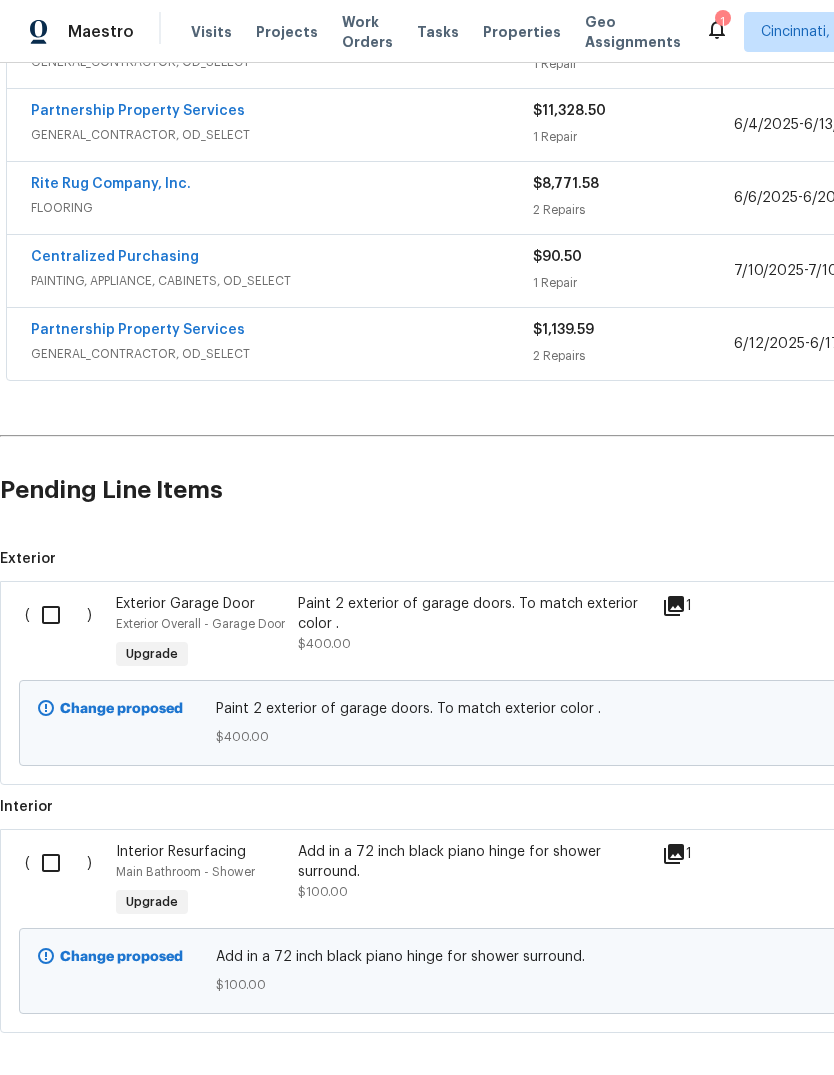 click at bounding box center (58, 615) 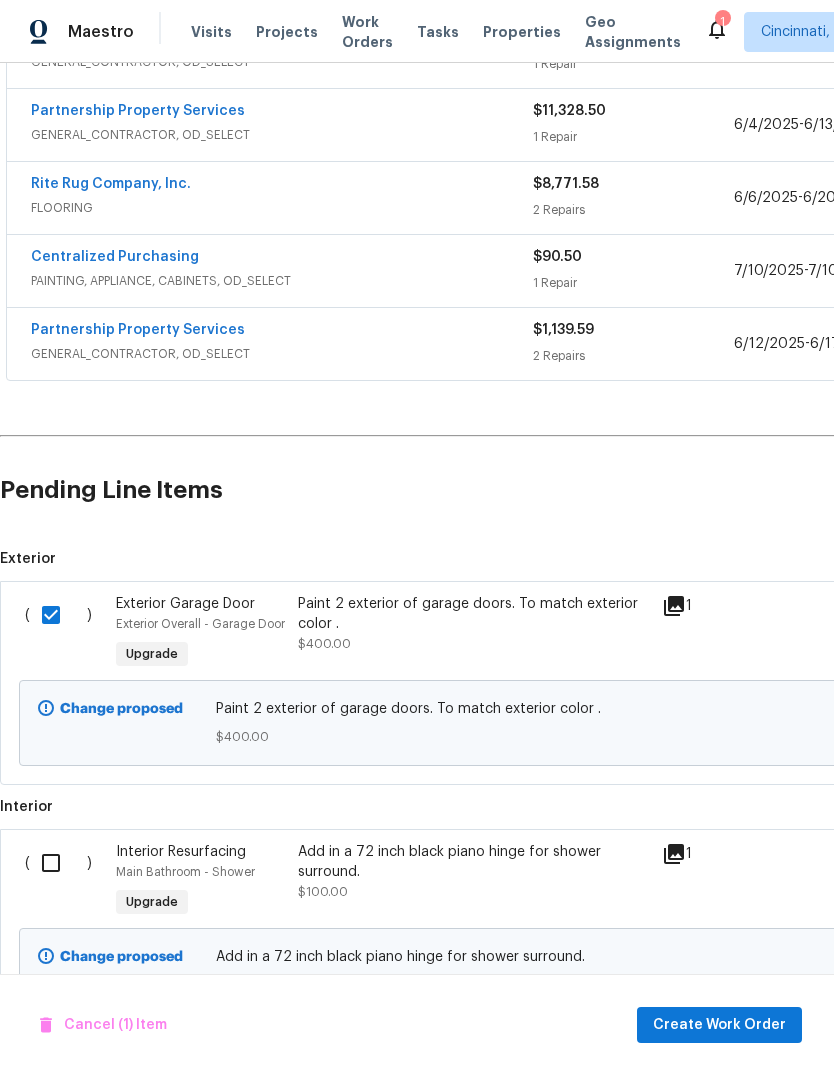 click at bounding box center (58, 863) 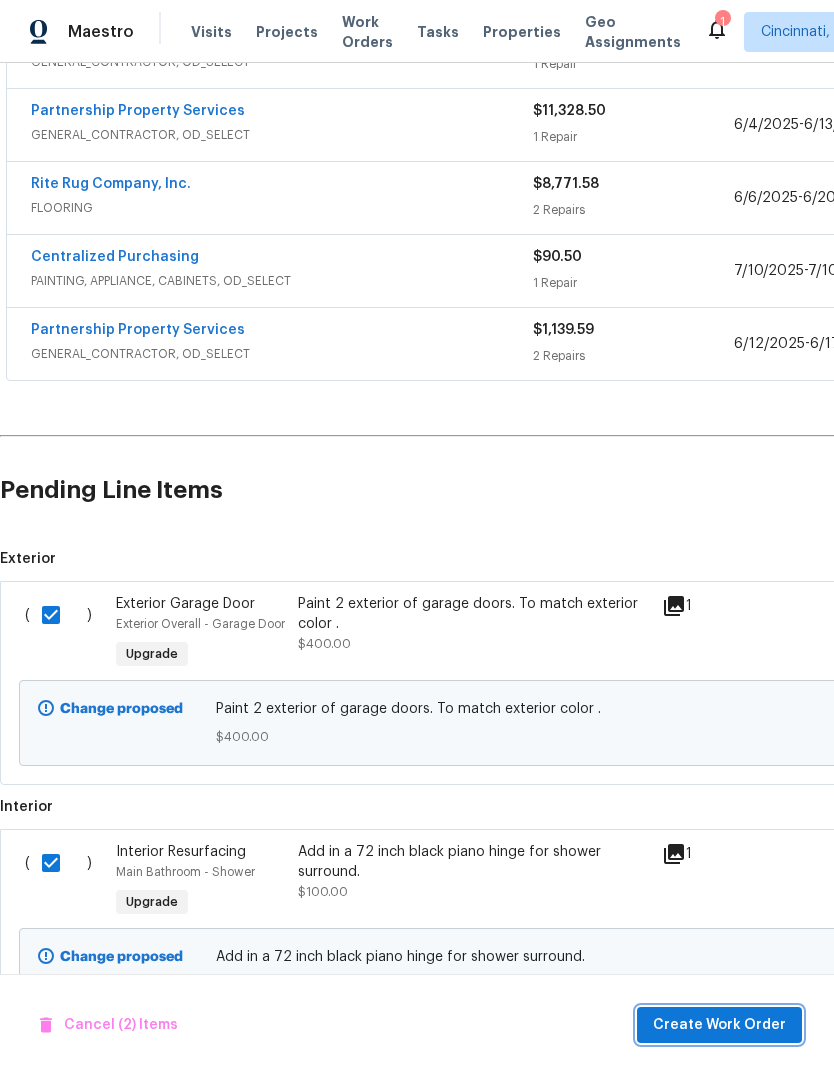 click on "Create Work Order" at bounding box center (719, 1025) 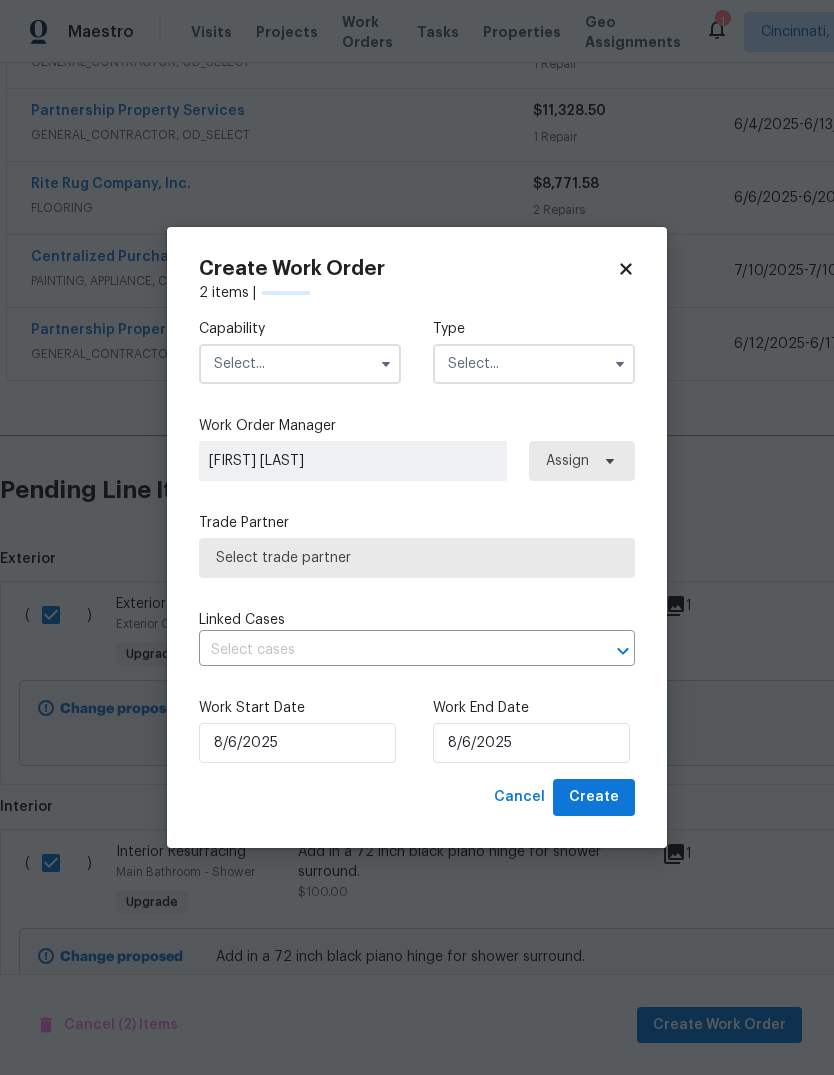 checkbox on "false" 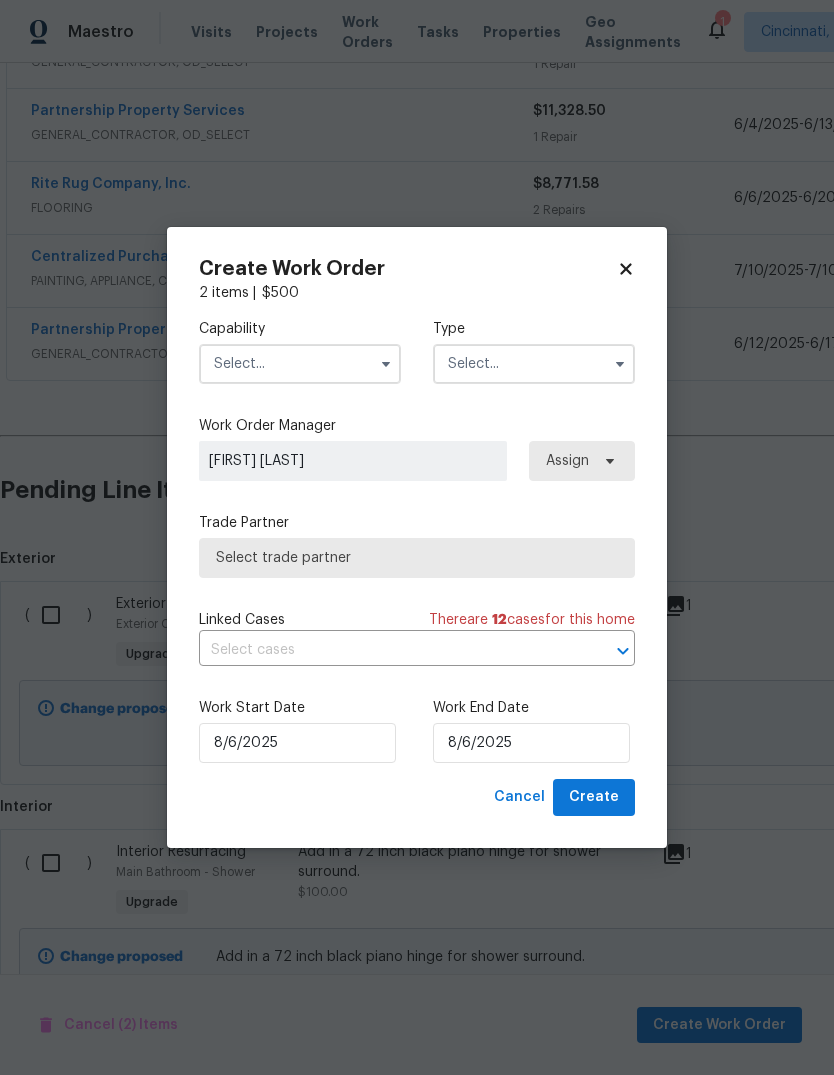 click at bounding box center (300, 364) 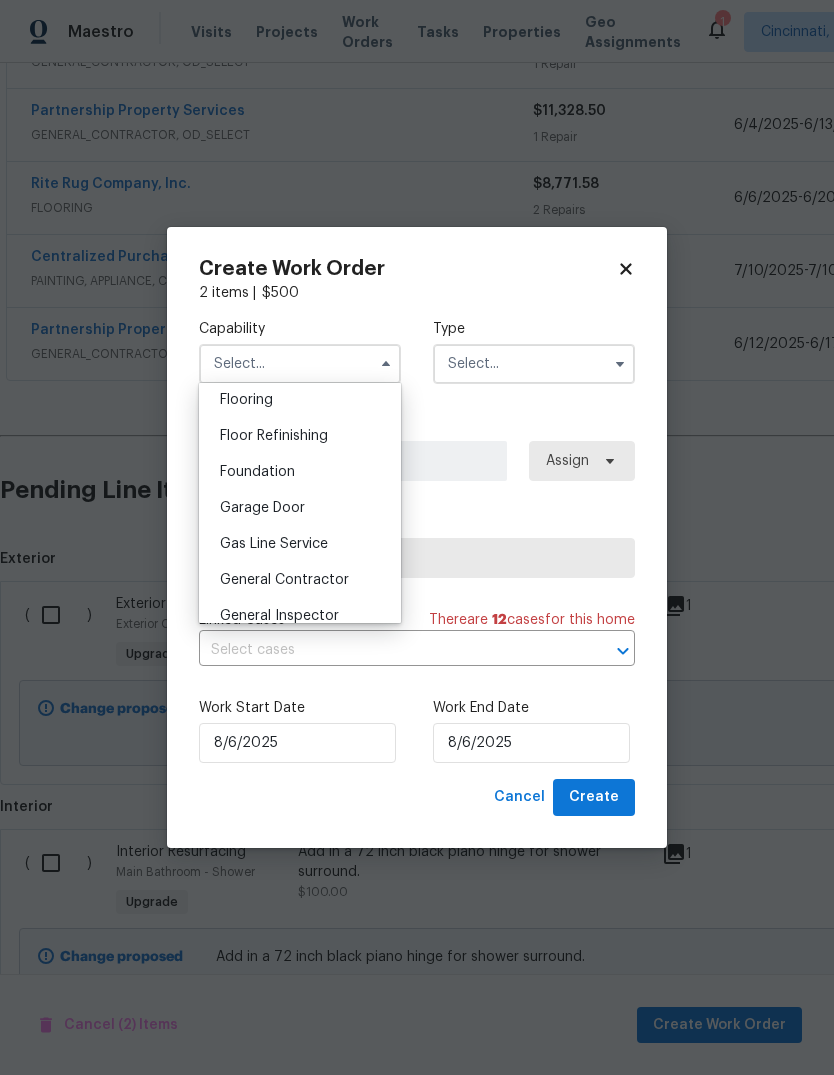 scroll, scrollTop: 783, scrollLeft: 0, axis: vertical 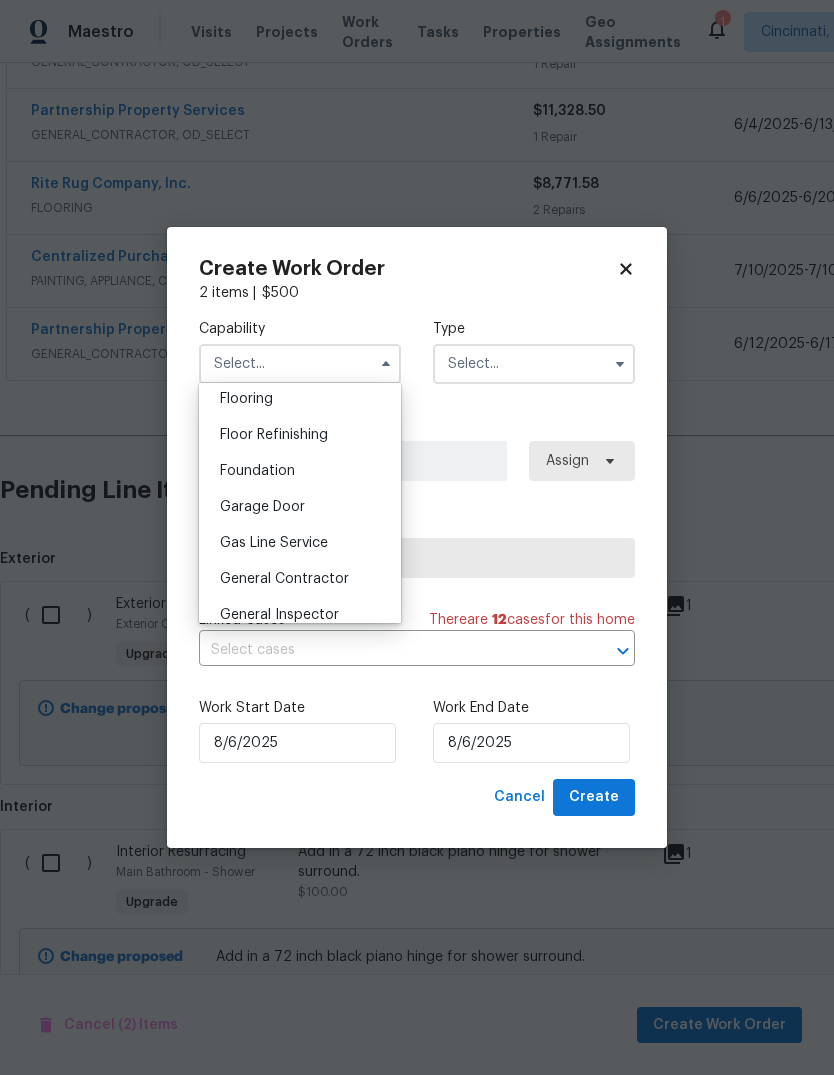 click on "General Contractor" at bounding box center [284, 579] 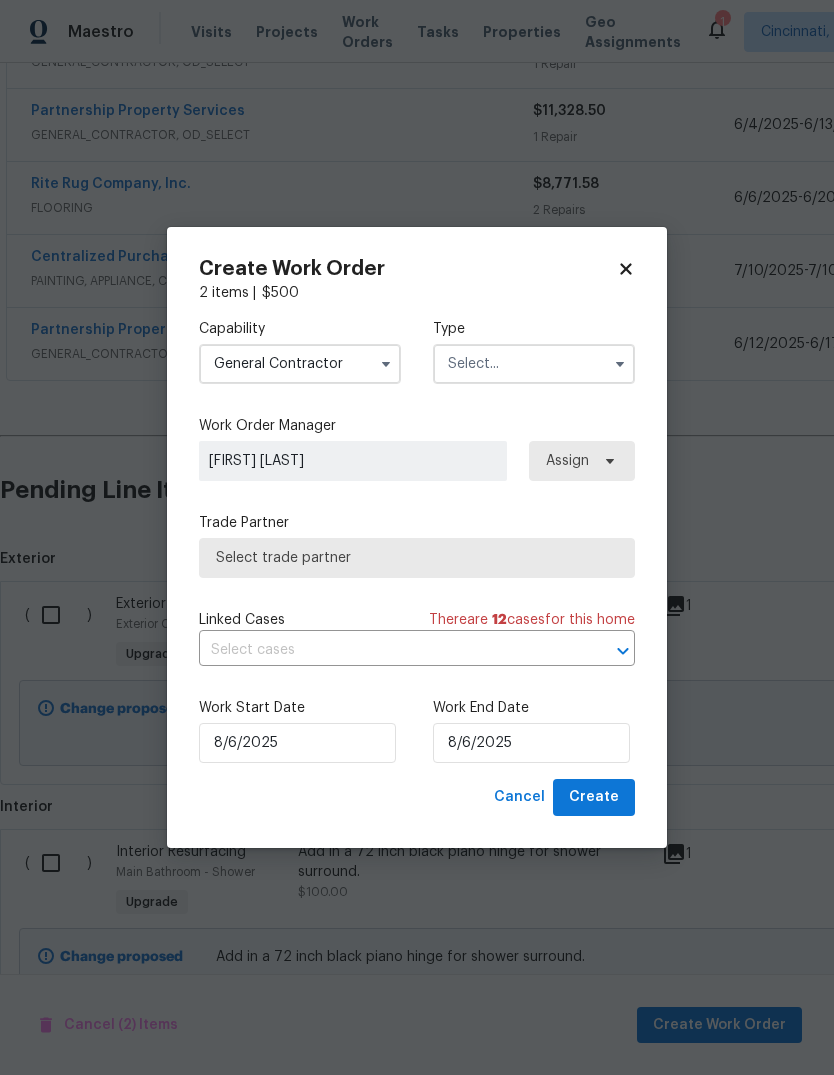 click at bounding box center [534, 364] 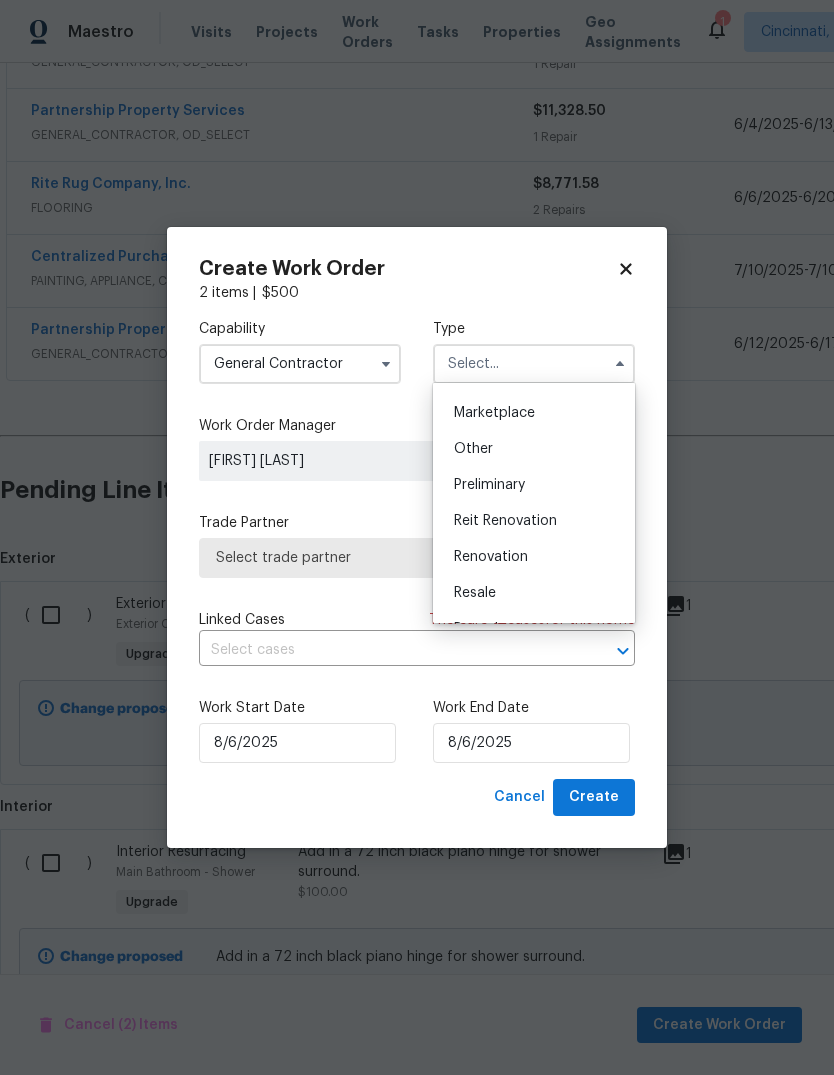 scroll, scrollTop: 361, scrollLeft: 0, axis: vertical 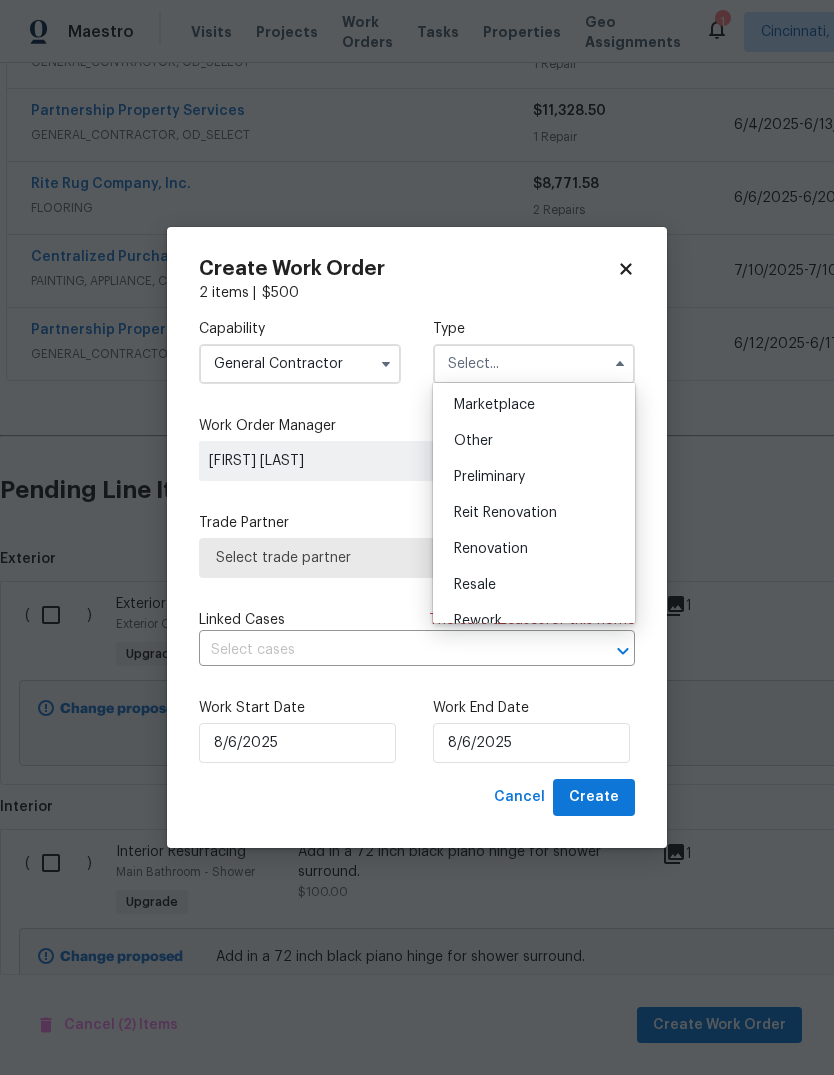 click on "Renovation" at bounding box center (534, 549) 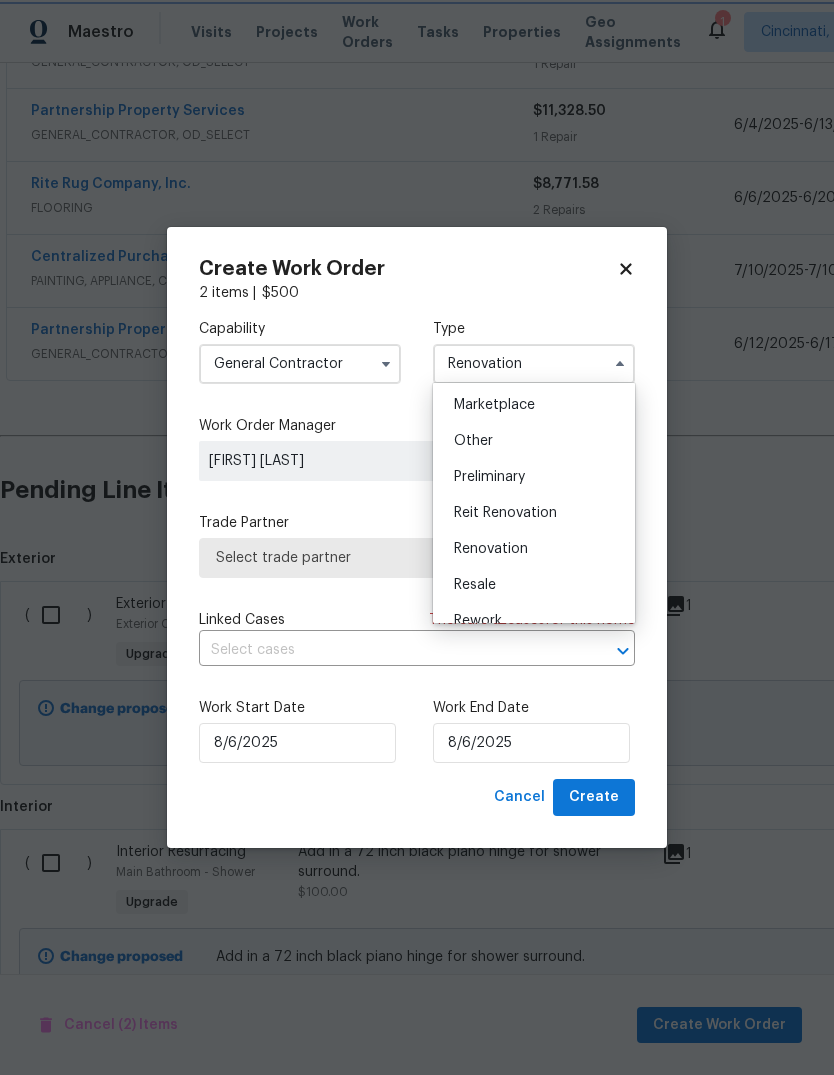 scroll, scrollTop: 0, scrollLeft: 0, axis: both 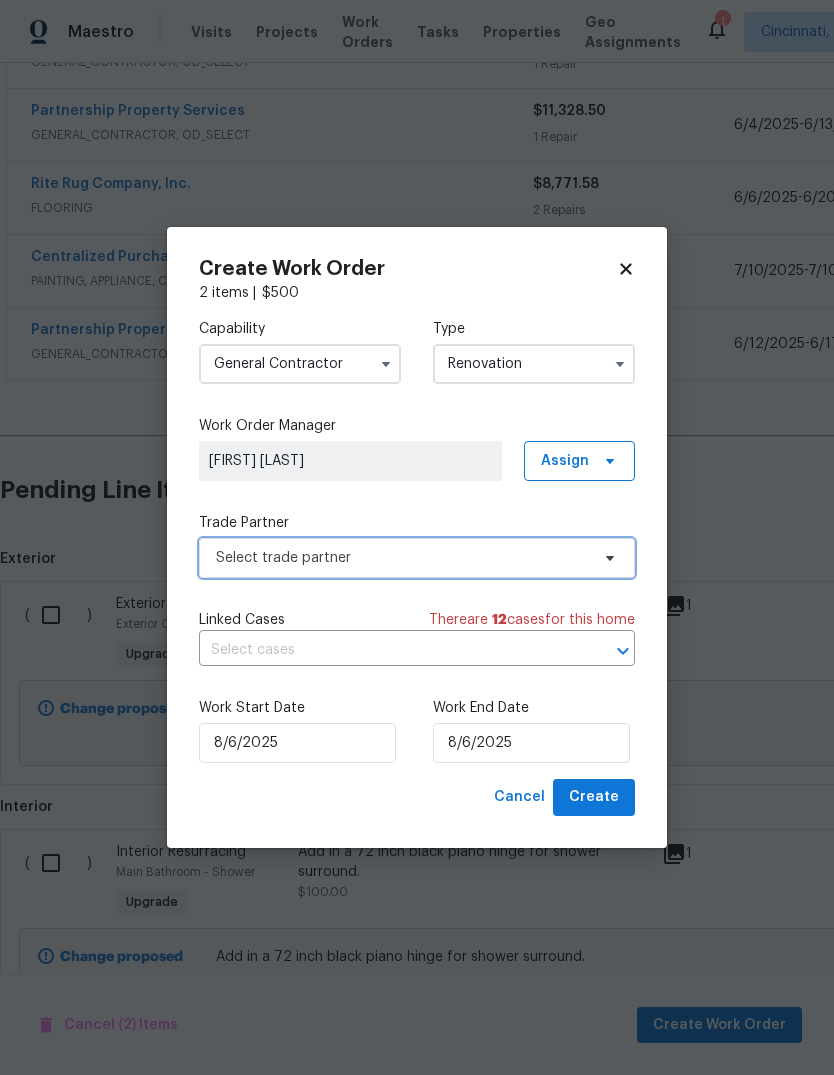 click on "Select trade partner" at bounding box center (402, 558) 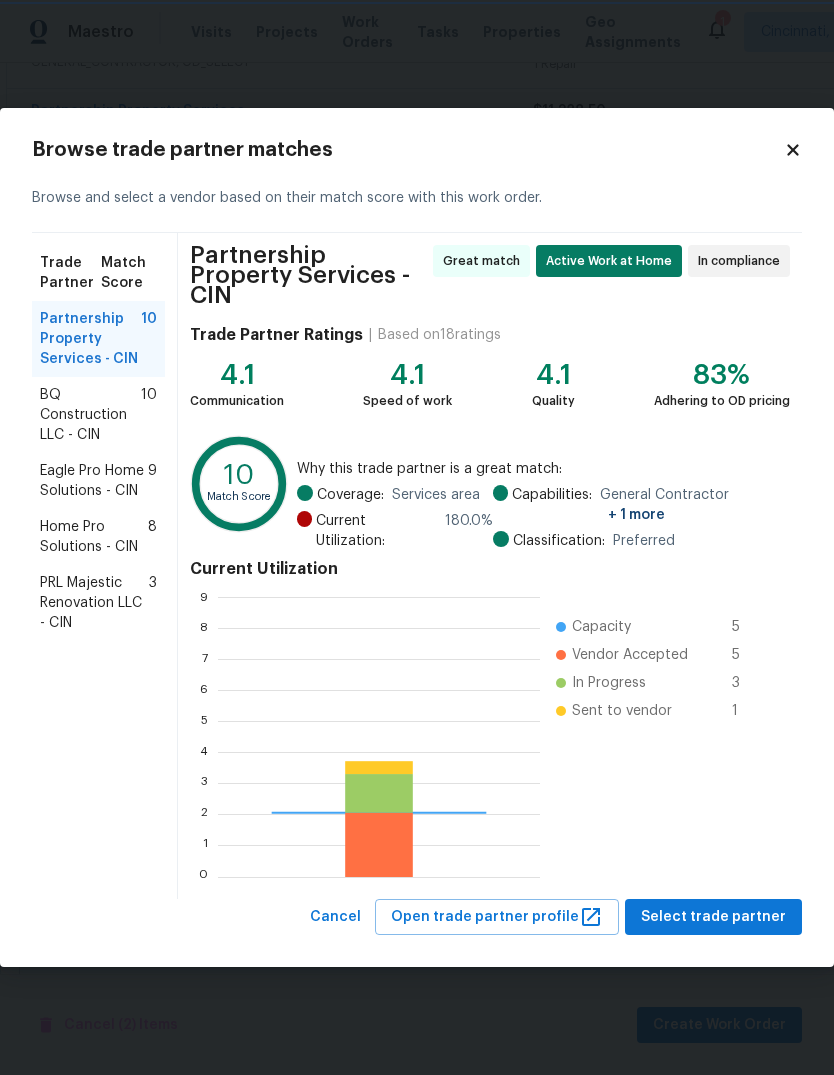 scroll, scrollTop: 2, scrollLeft: 2, axis: both 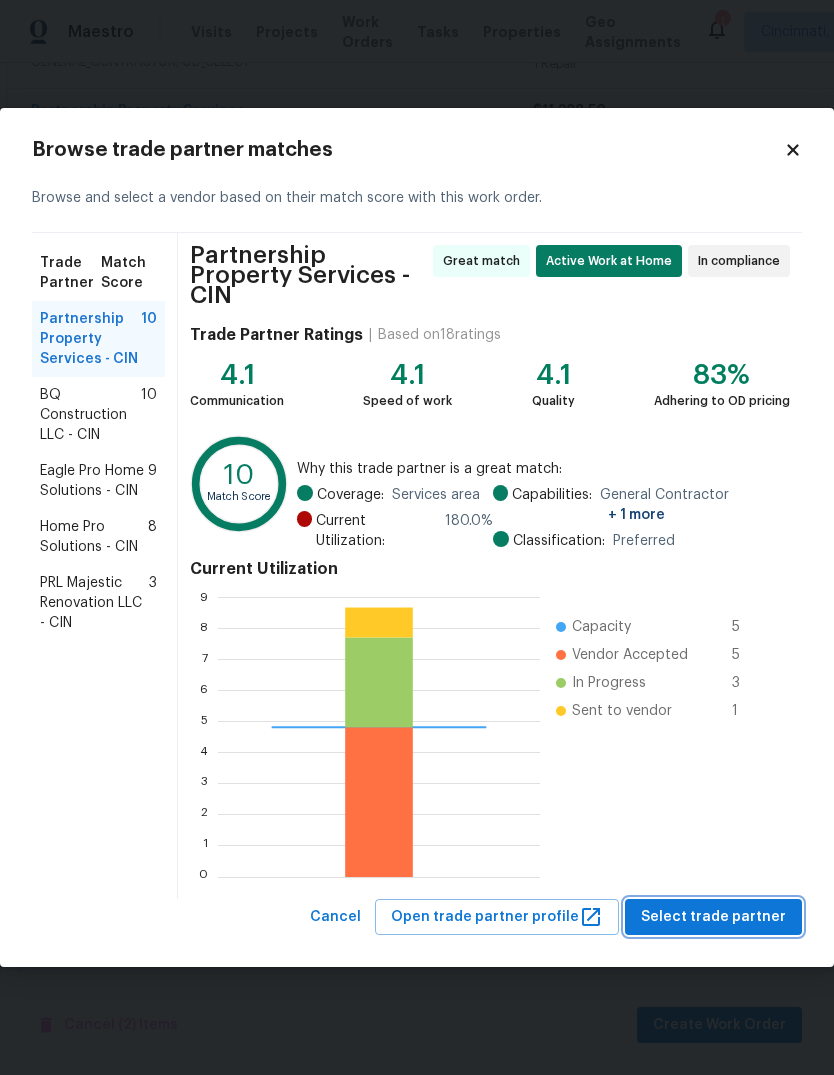 click on "Select trade partner" at bounding box center [713, 917] 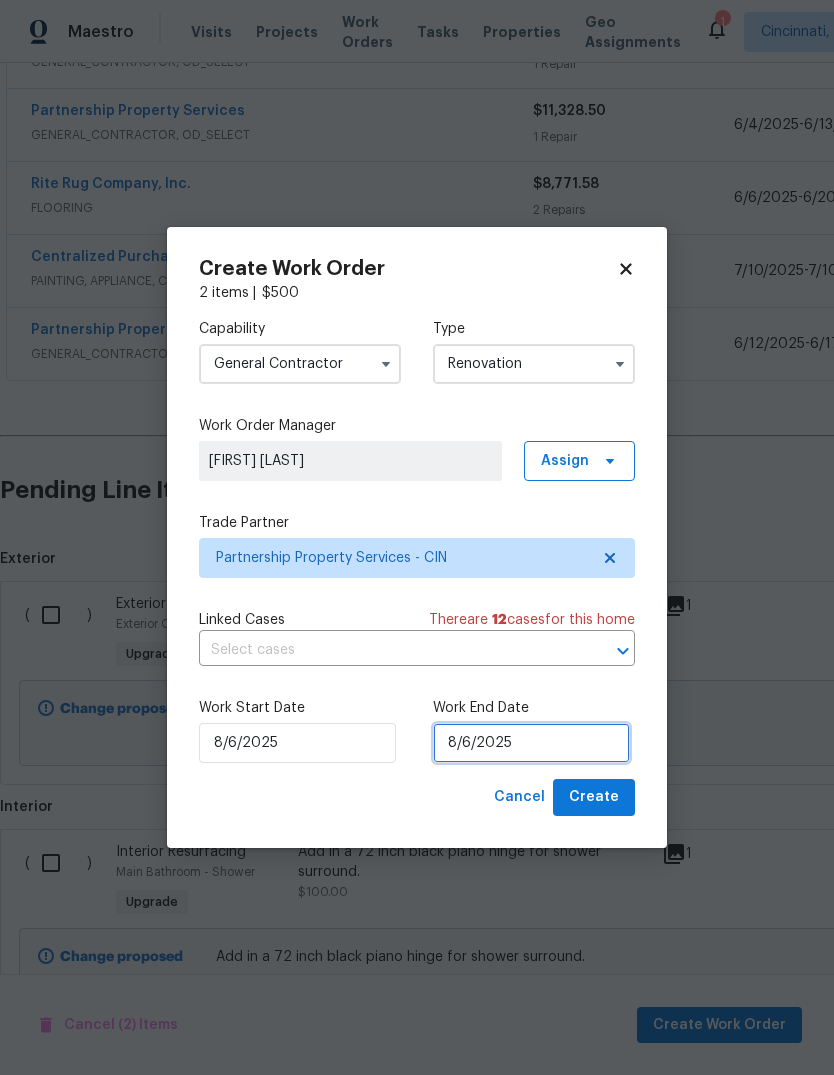 click on "8/6/2025" at bounding box center (531, 743) 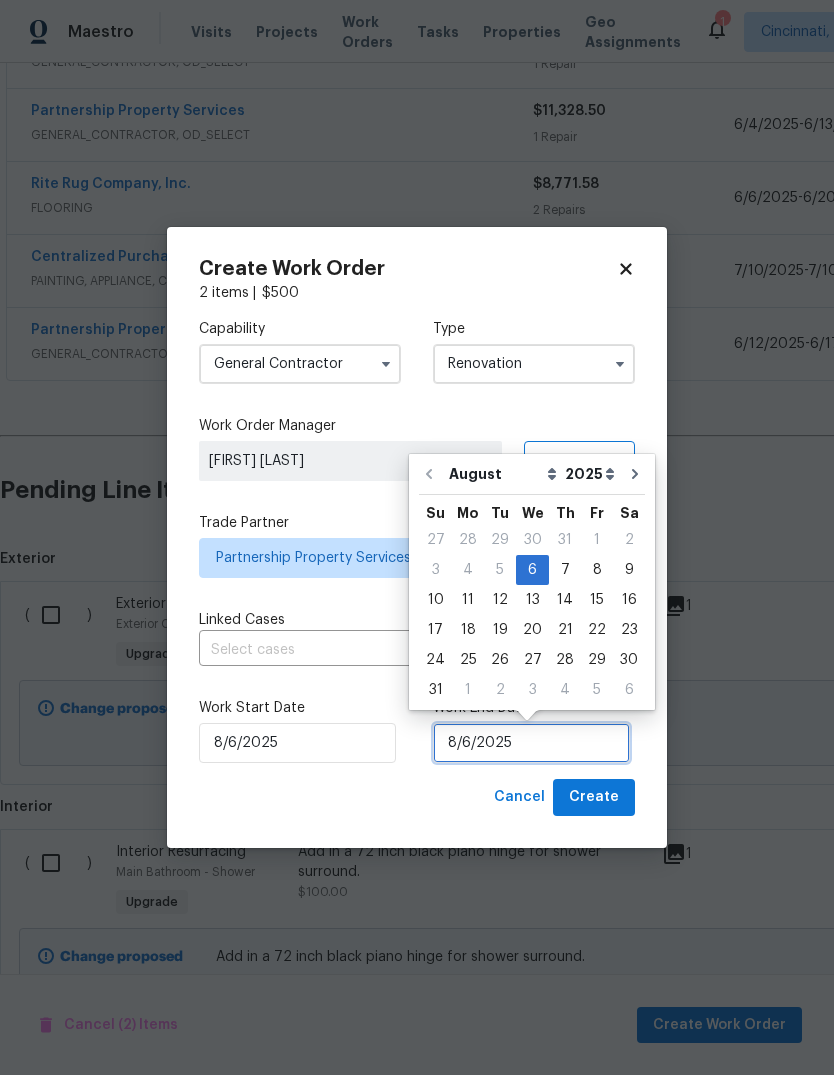 scroll, scrollTop: 15, scrollLeft: 0, axis: vertical 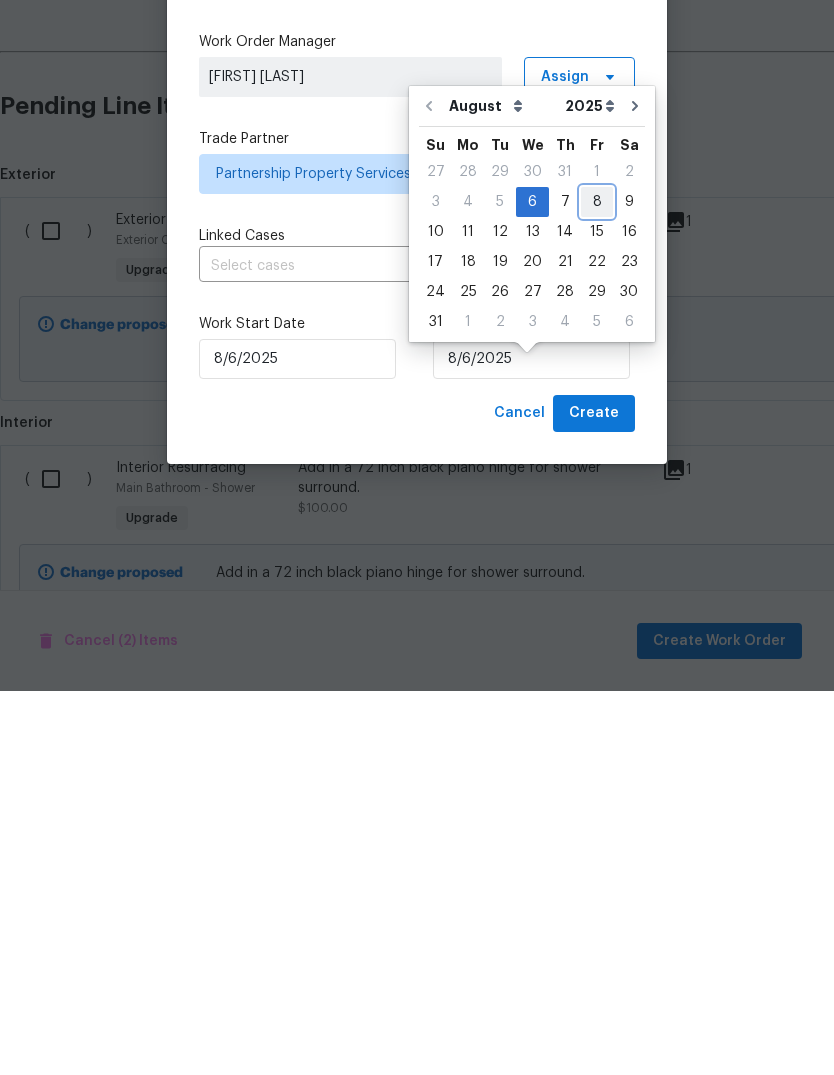 click on "8" at bounding box center (597, 586) 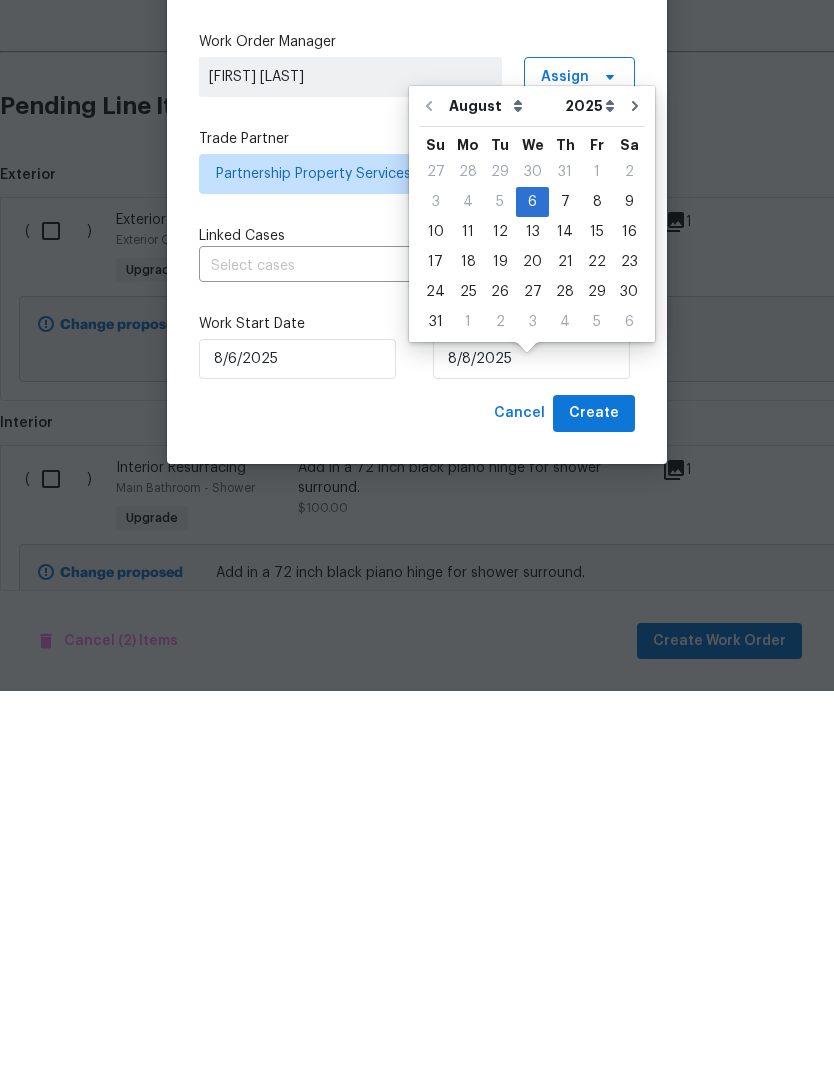 scroll, scrollTop: 75, scrollLeft: 0, axis: vertical 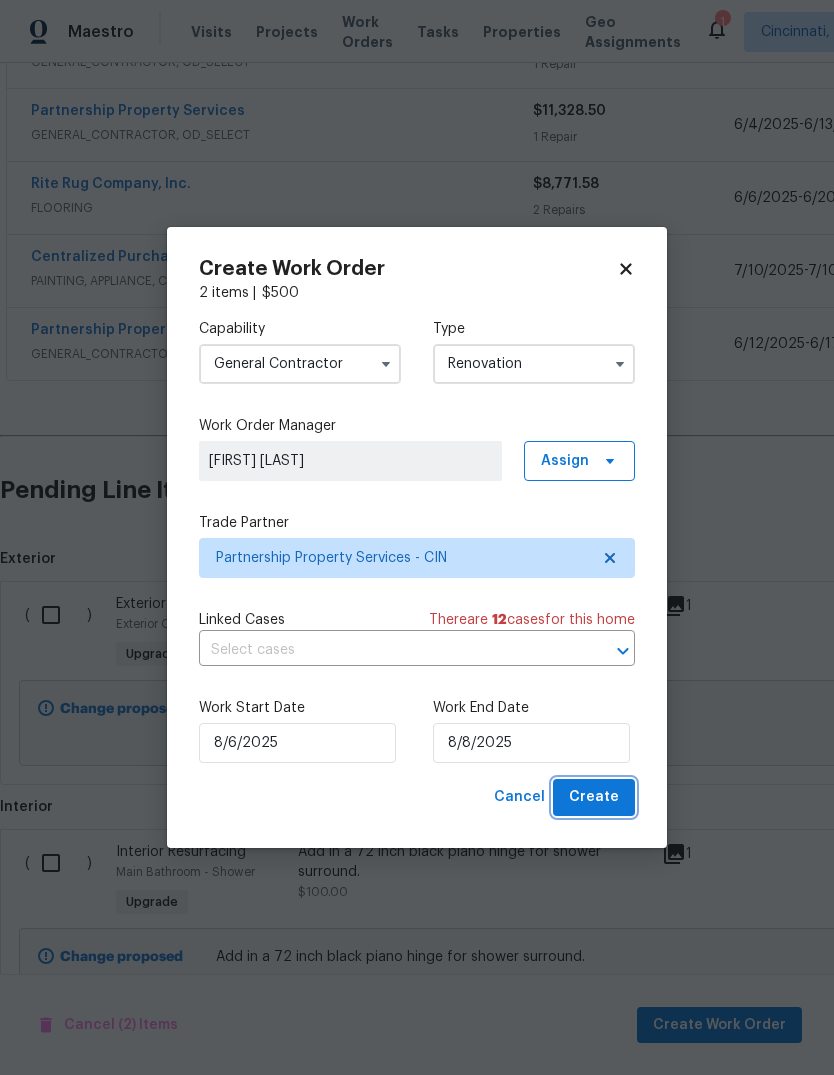 click on "Create" at bounding box center (594, 797) 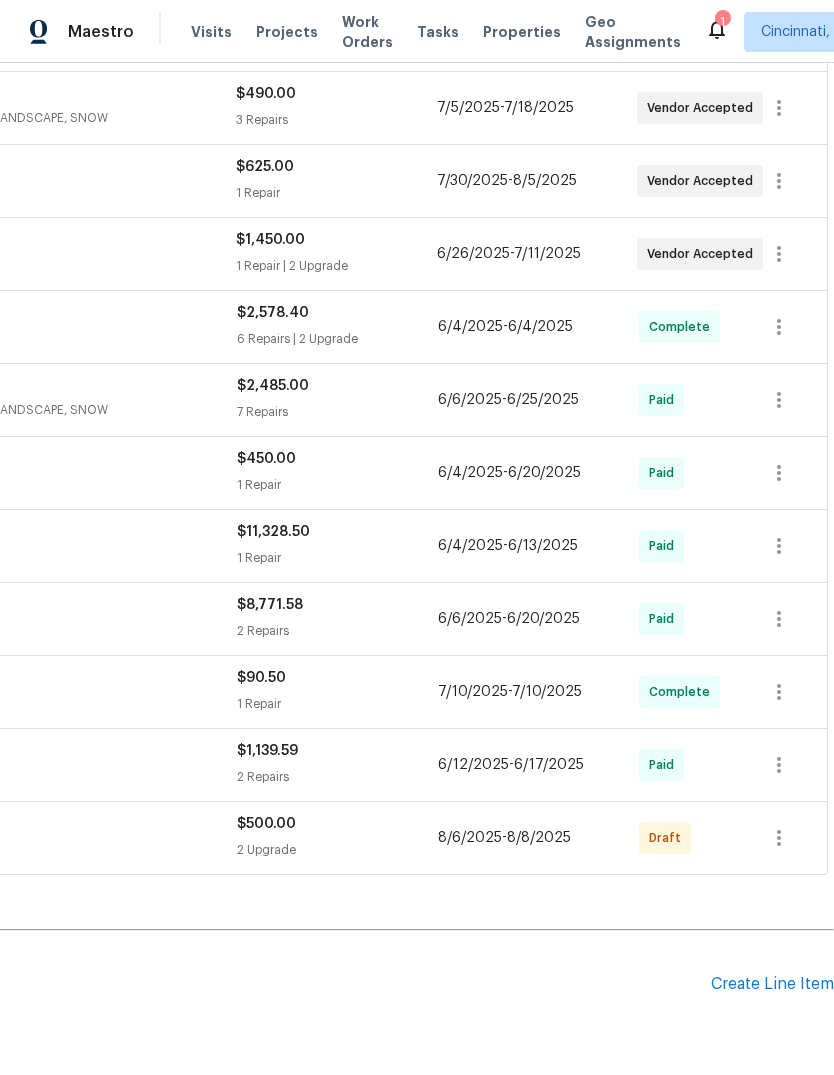 scroll, scrollTop: 534, scrollLeft: 296, axis: both 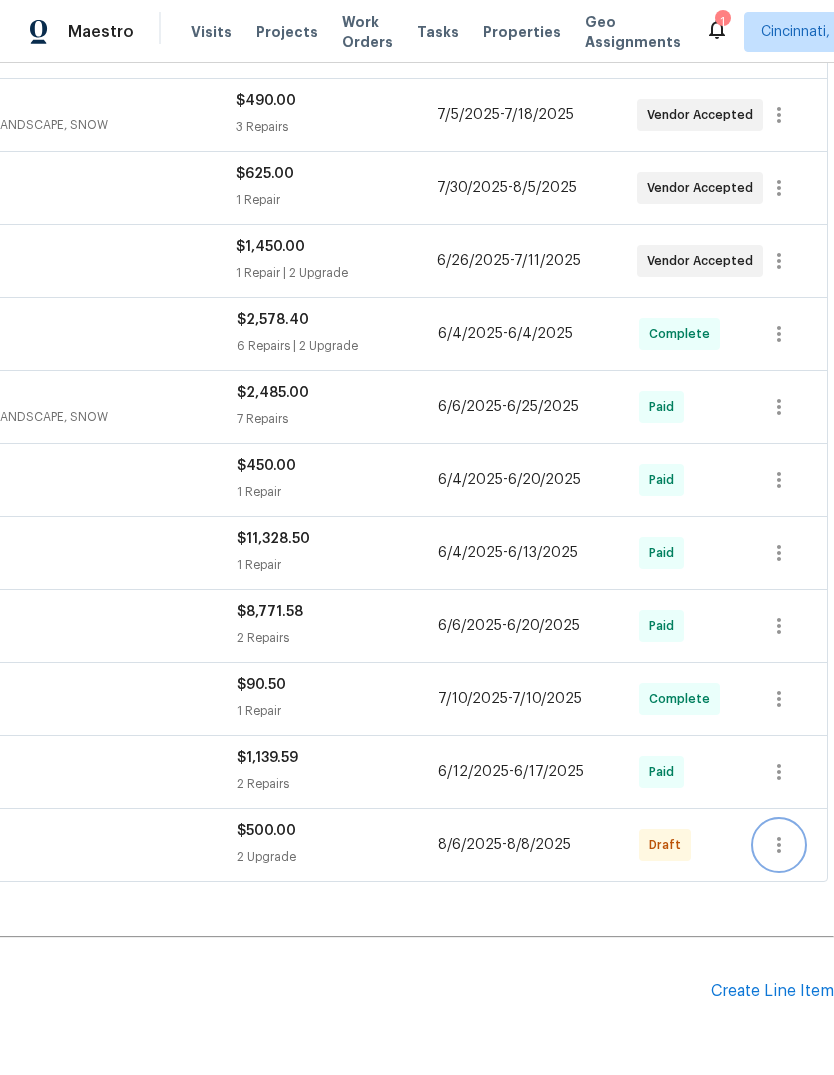 click 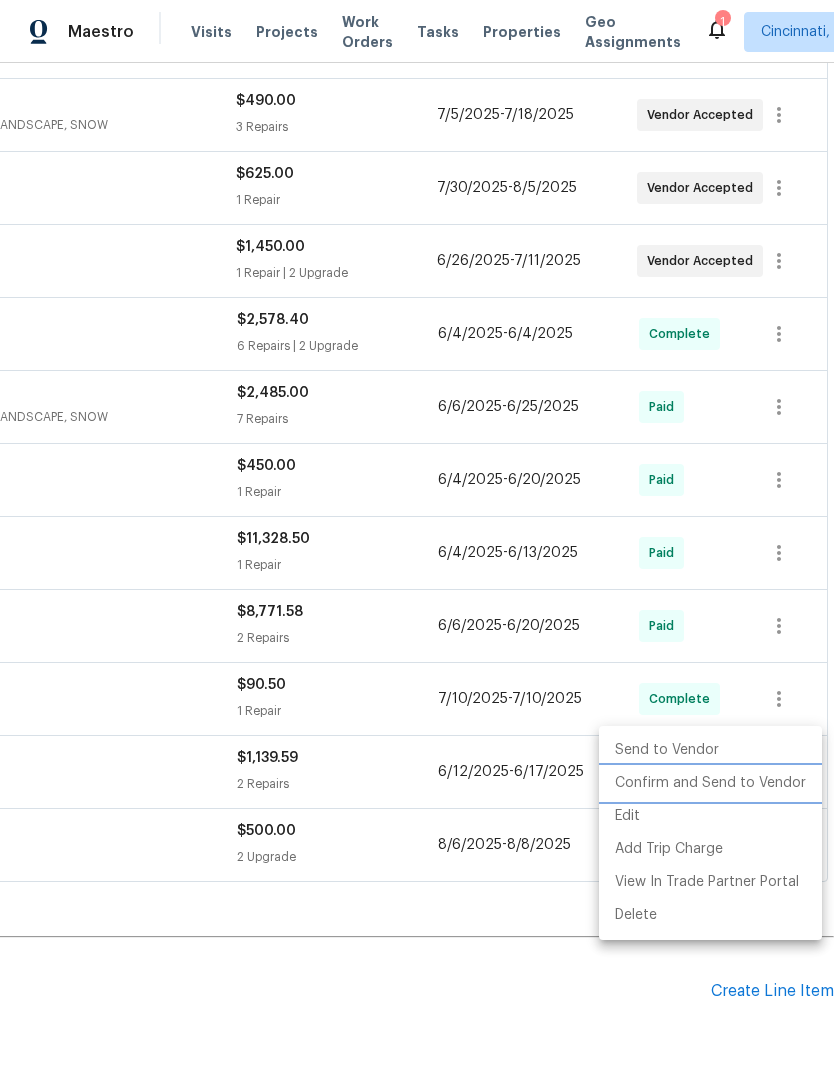 click on "Confirm and Send to Vendor" at bounding box center (710, 783) 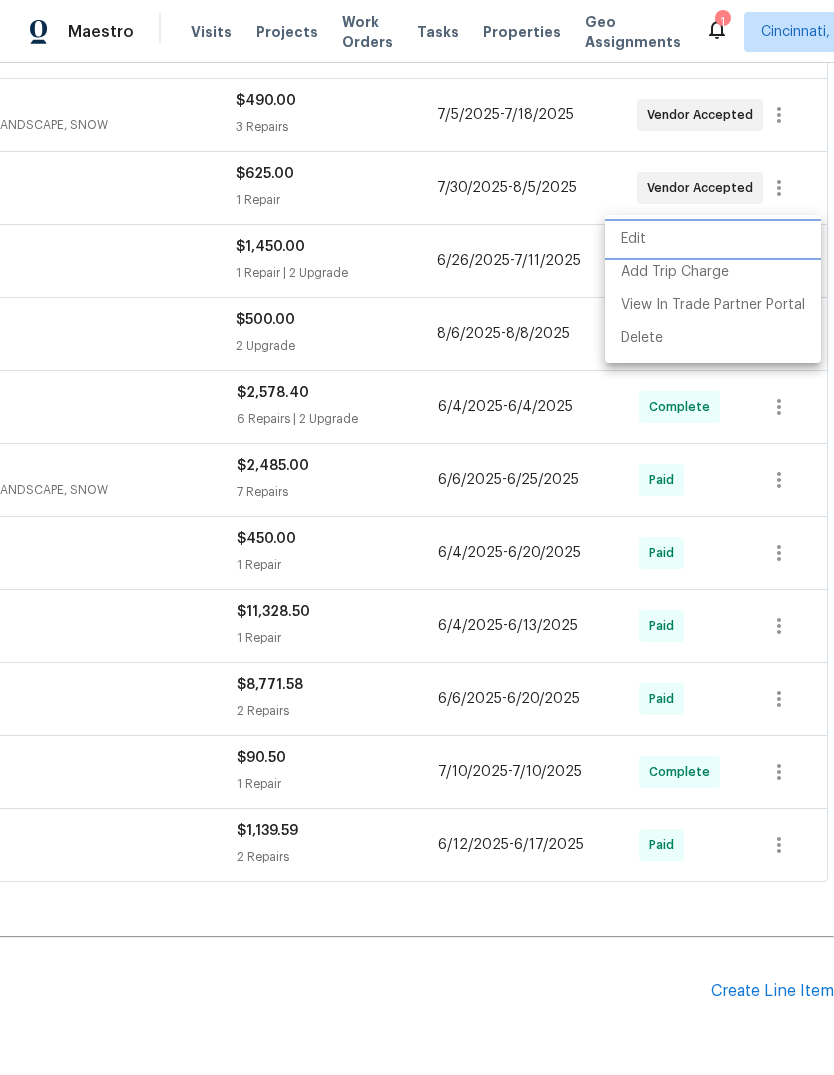 scroll, scrollTop: 0, scrollLeft: 0, axis: both 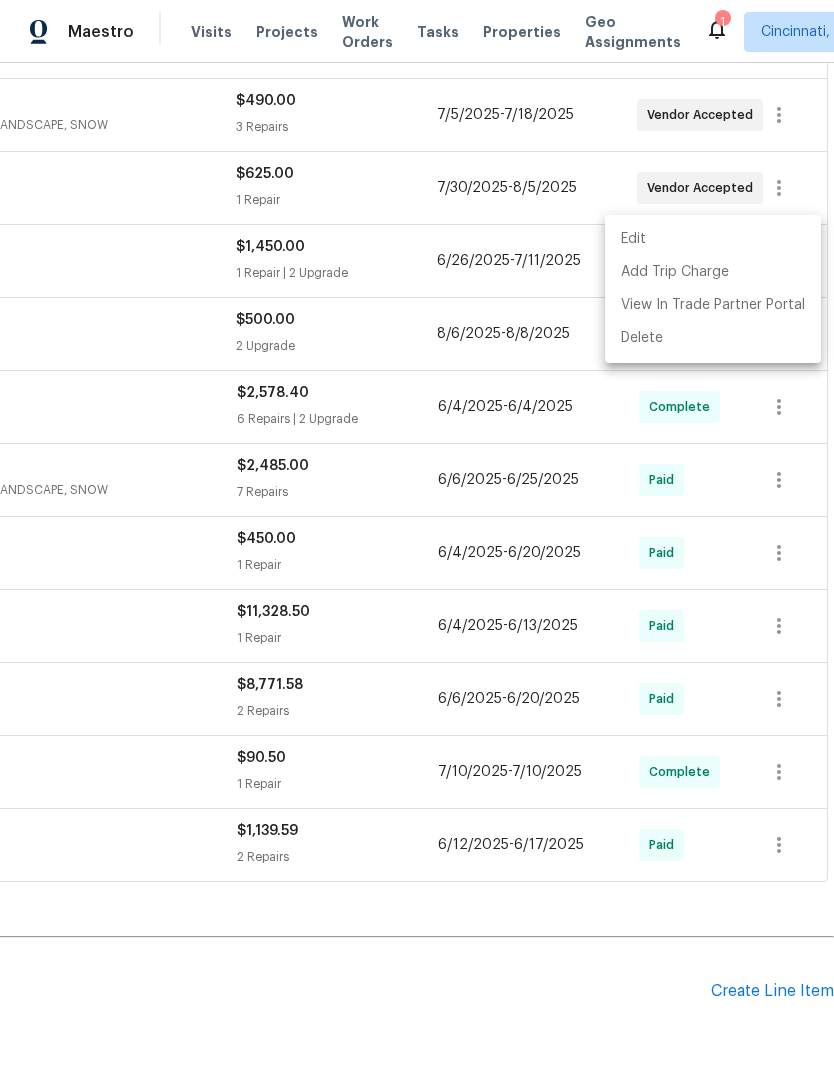 click at bounding box center [417, 537] 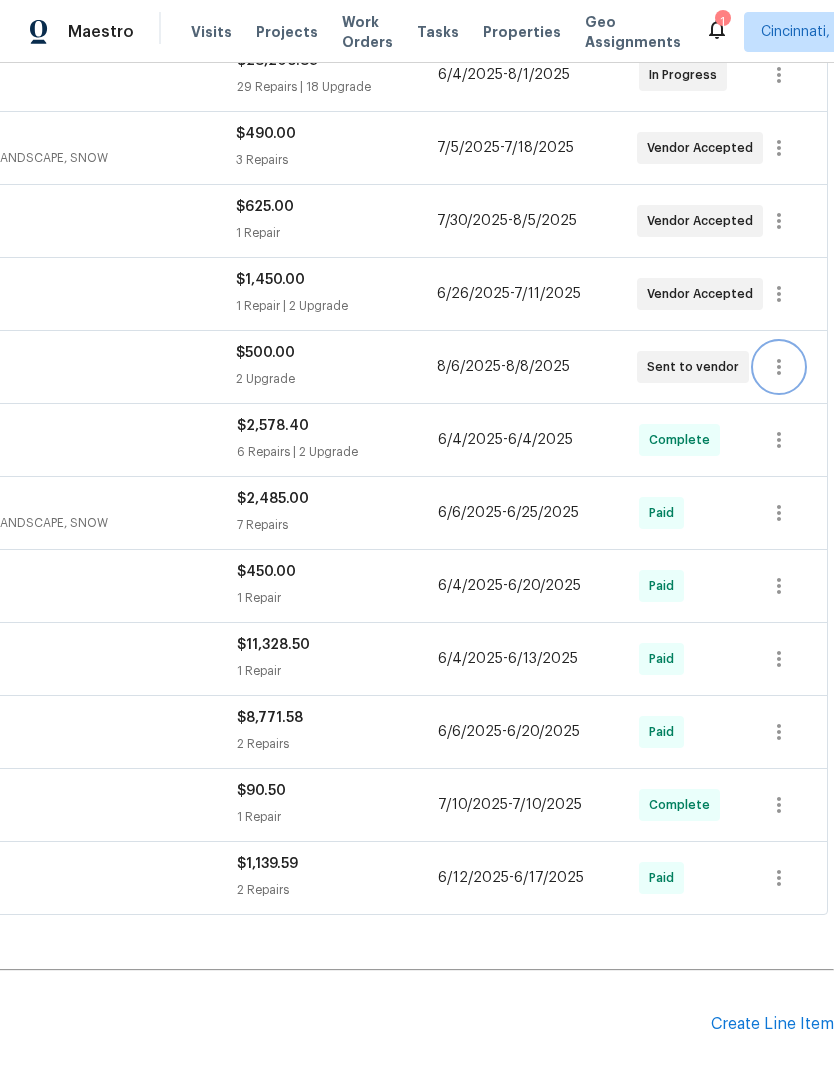 scroll, scrollTop: 501, scrollLeft: 296, axis: both 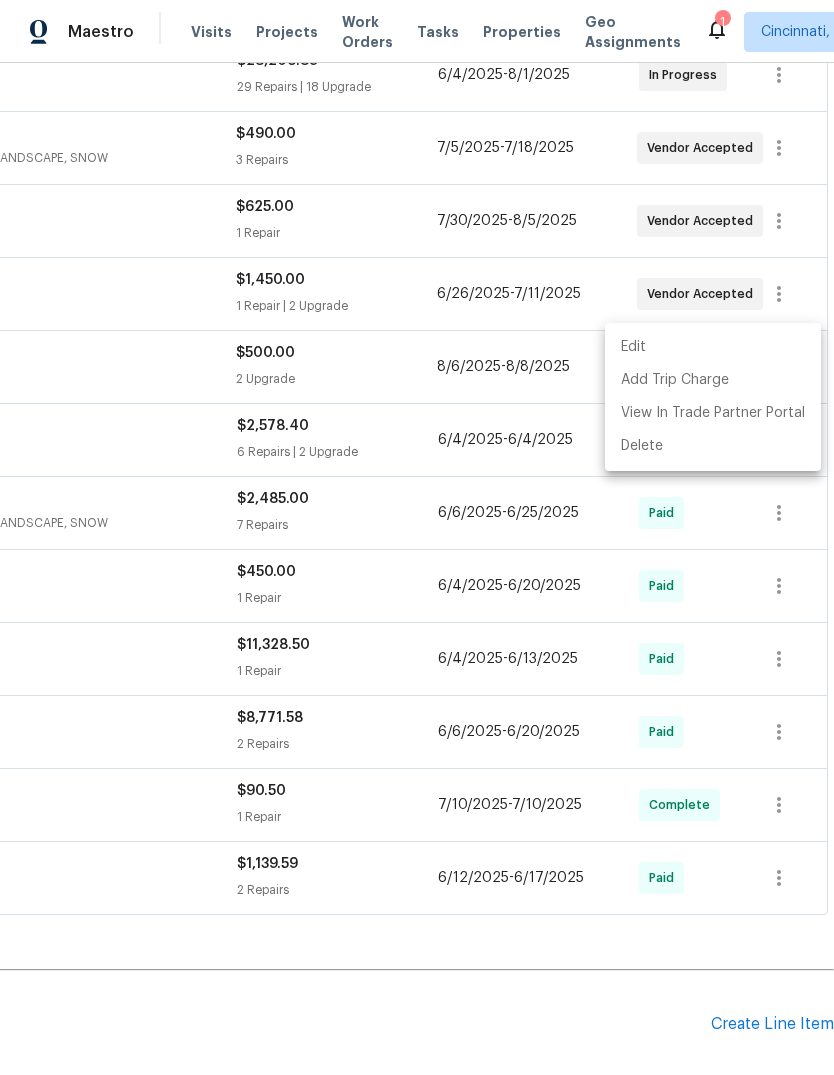 click at bounding box center (417, 537) 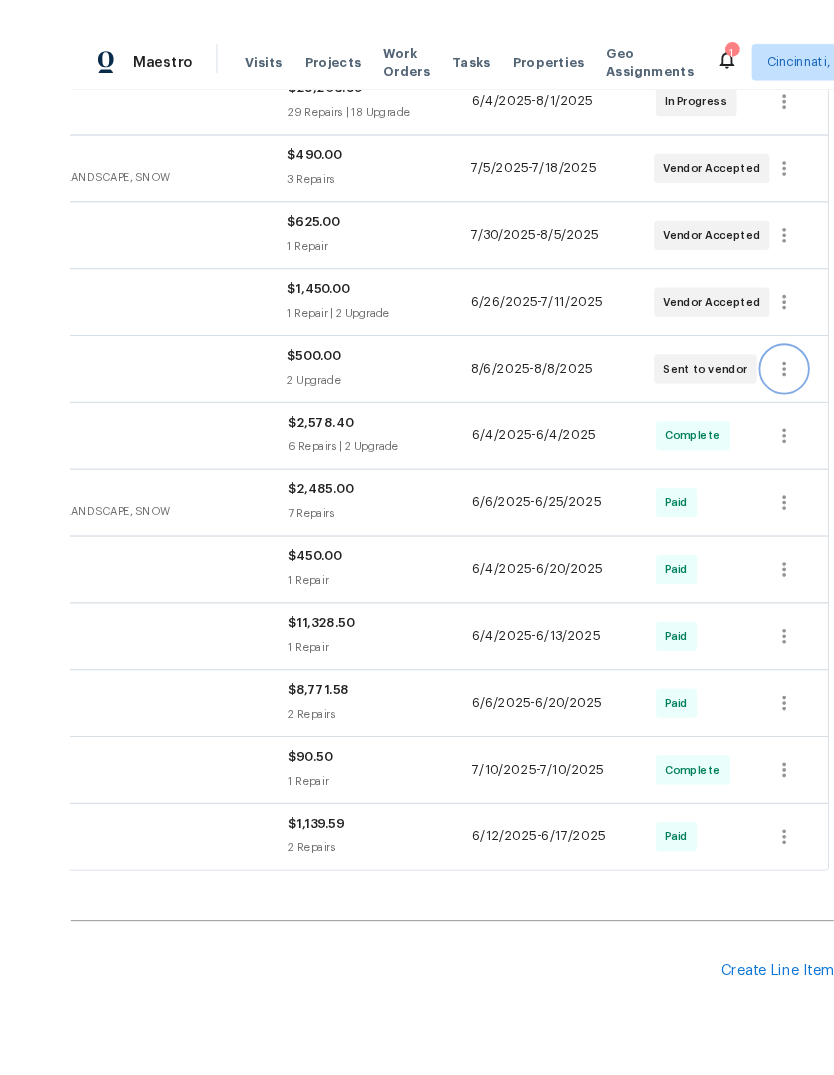 scroll, scrollTop: 38, scrollLeft: 0, axis: vertical 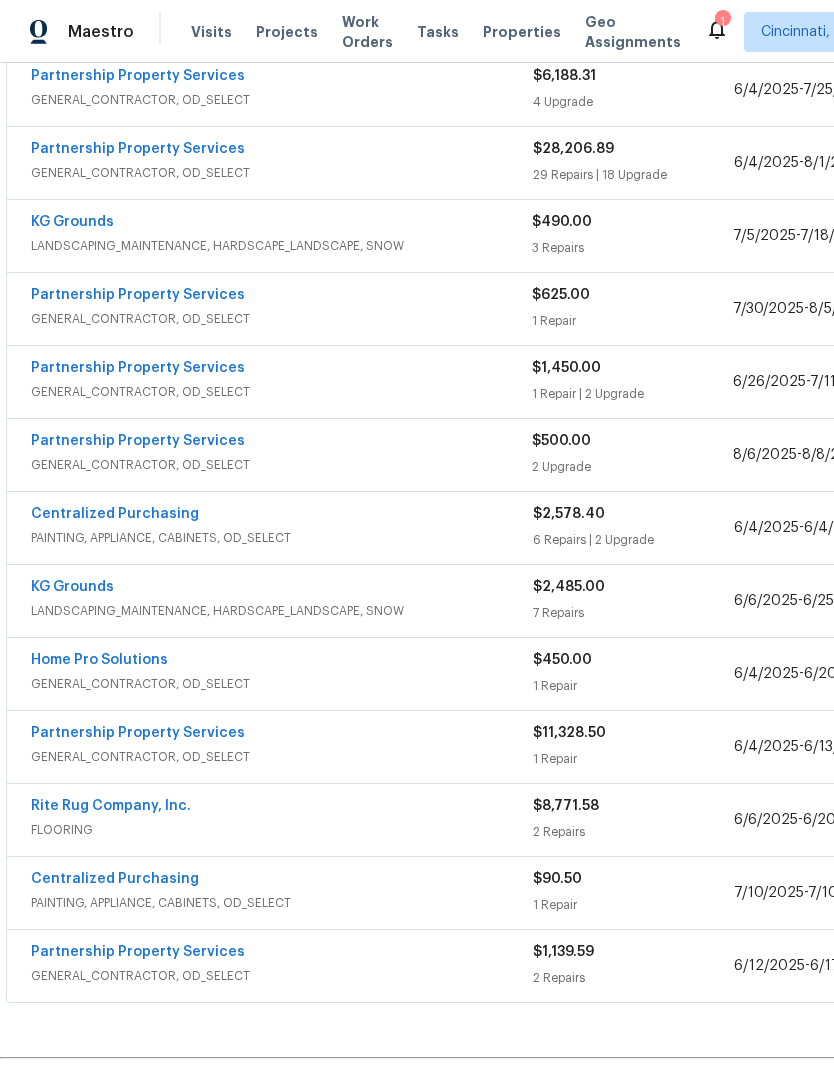 click on "Partnership Property Services" at bounding box center [138, 441] 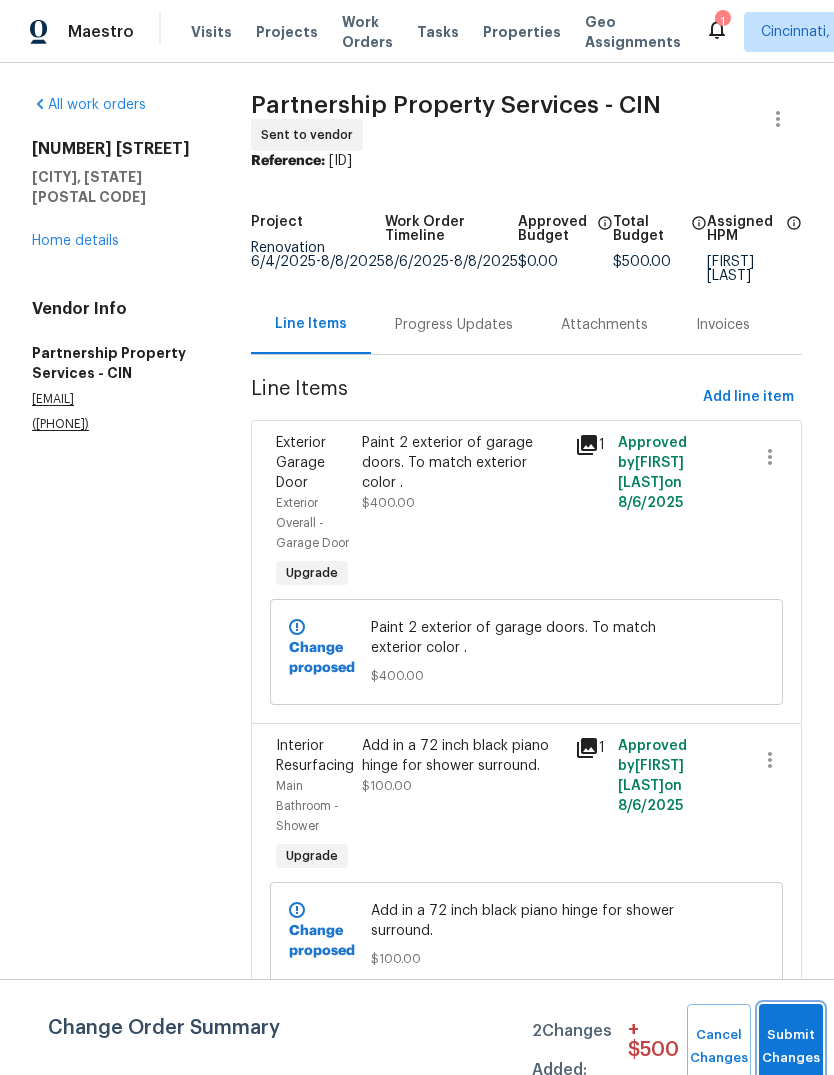 click on "Submit Changes" at bounding box center [791, 1047] 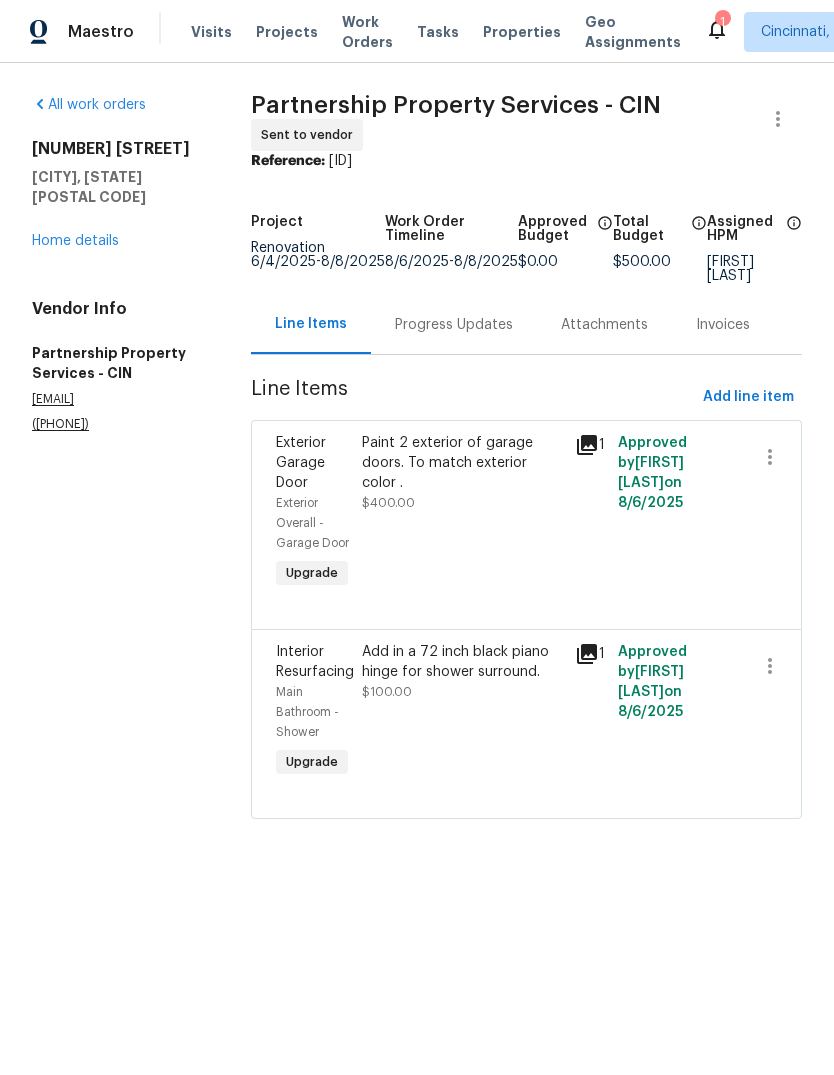 click on "Progress Updates" at bounding box center [454, 325] 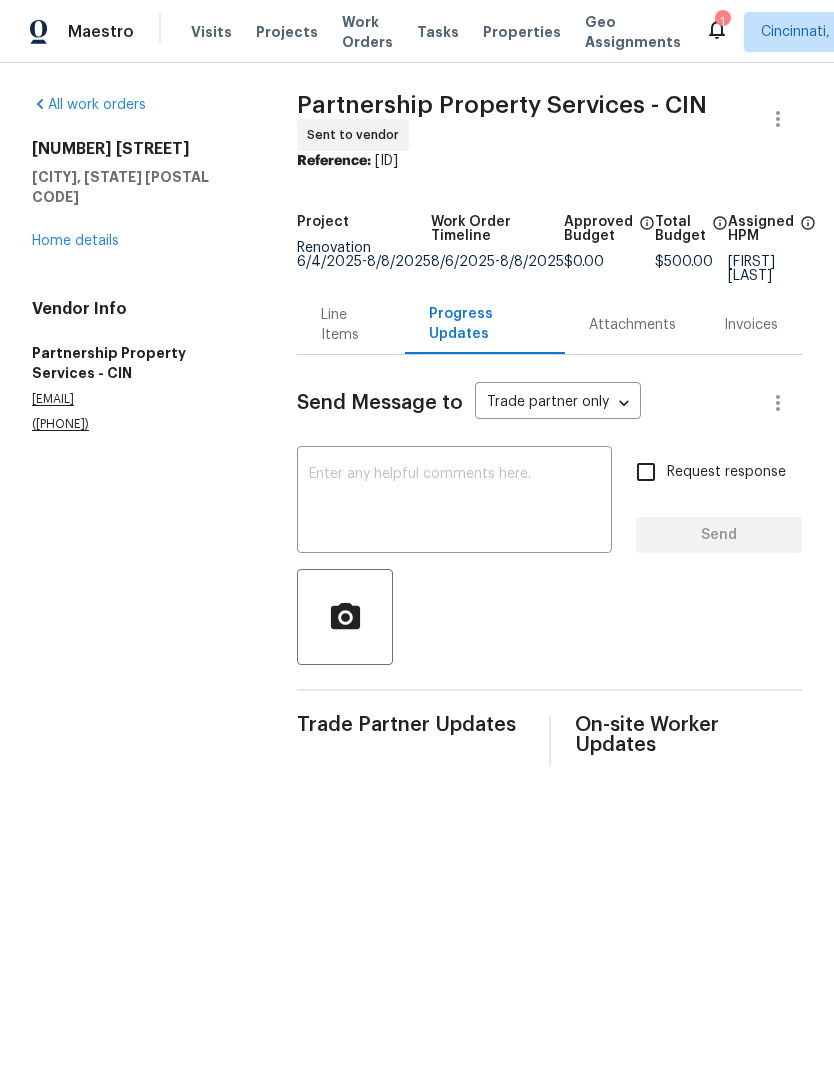 click at bounding box center [454, 502] 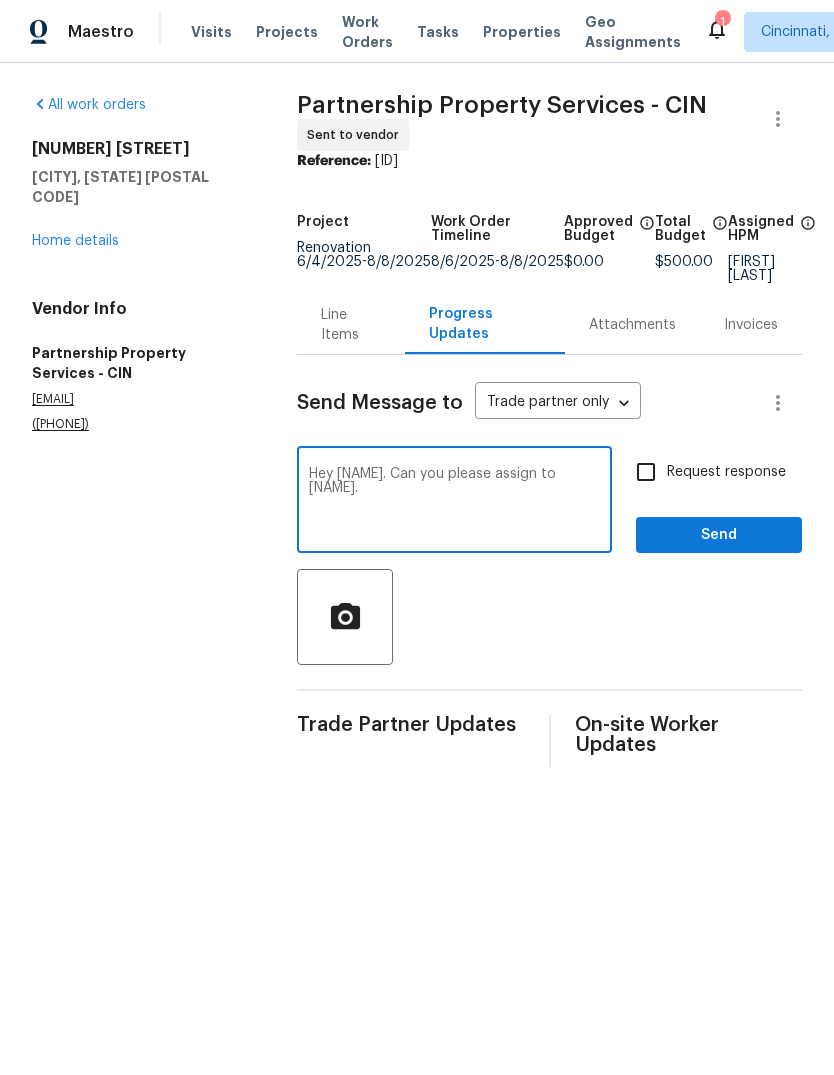 type on "Hey [NAME]. Can you please assign to [NAME]." 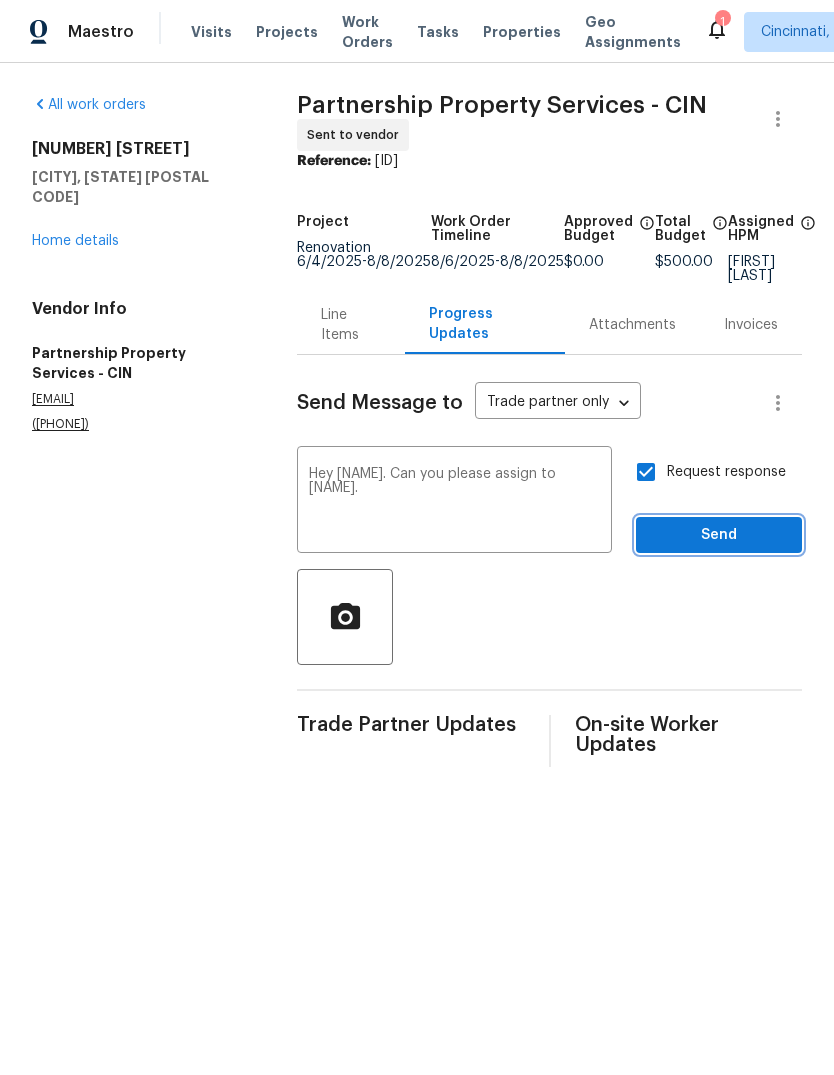 click on "Send" at bounding box center (719, 535) 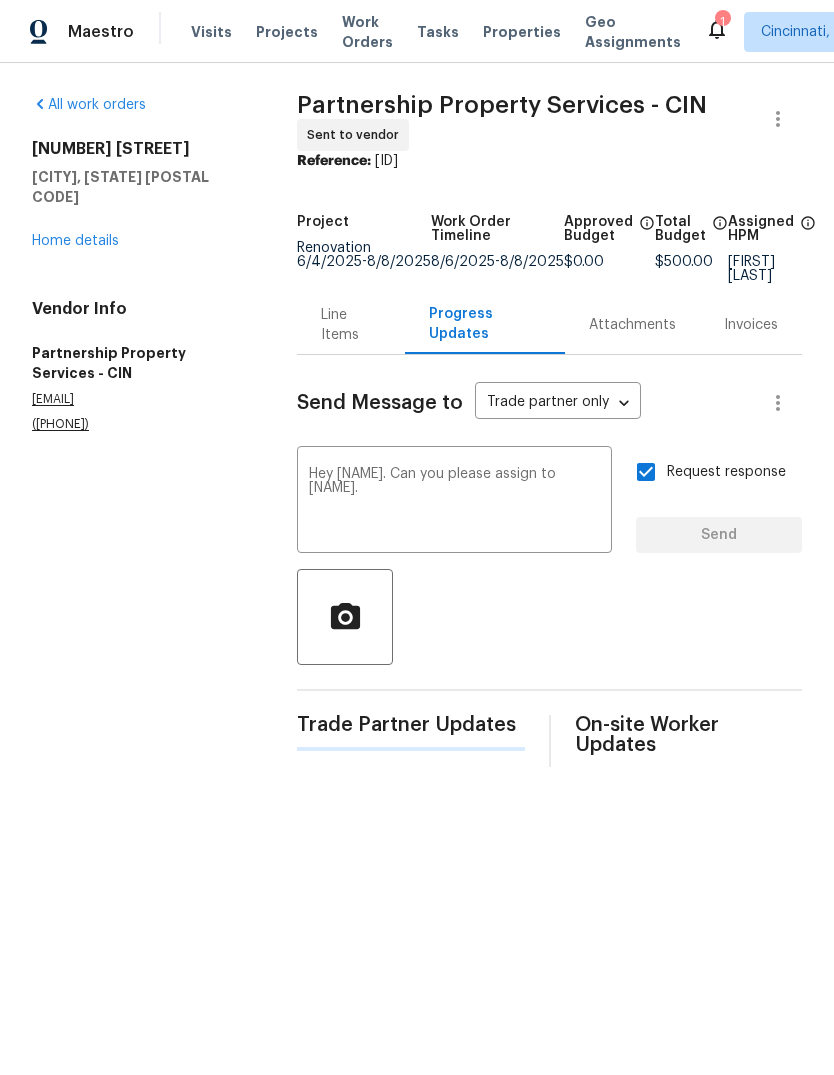 type 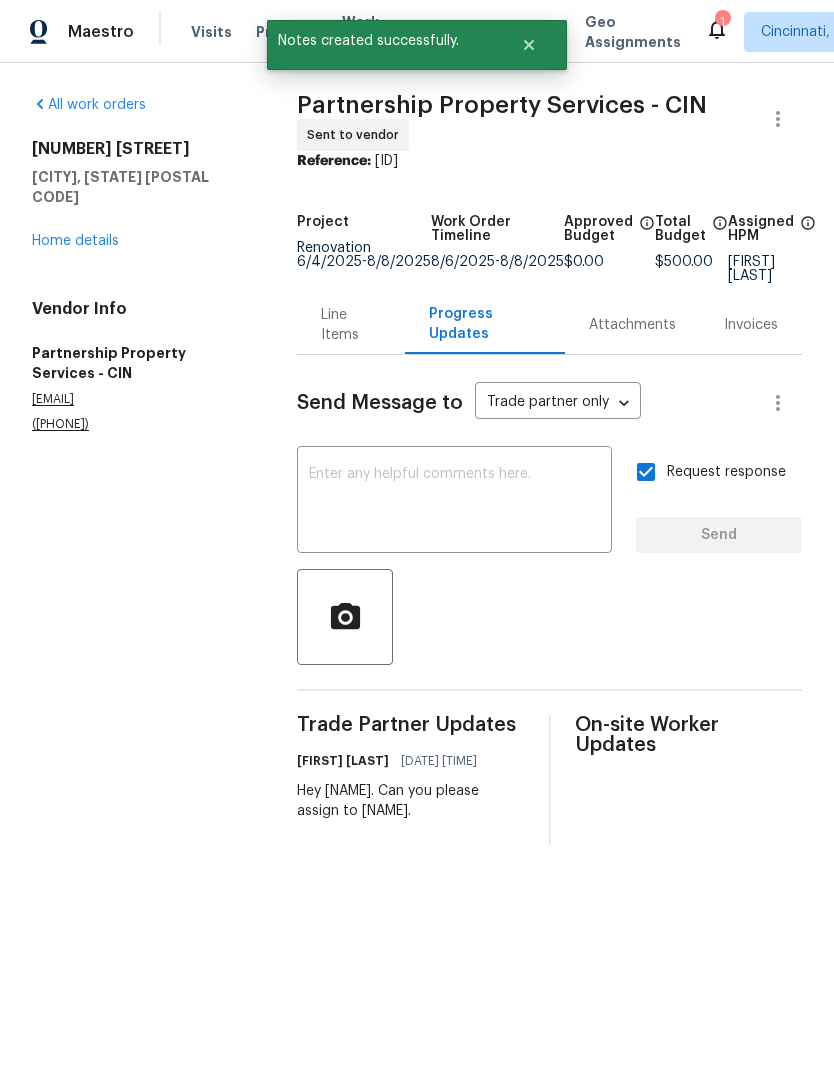 click on "Home details" at bounding box center [75, 241] 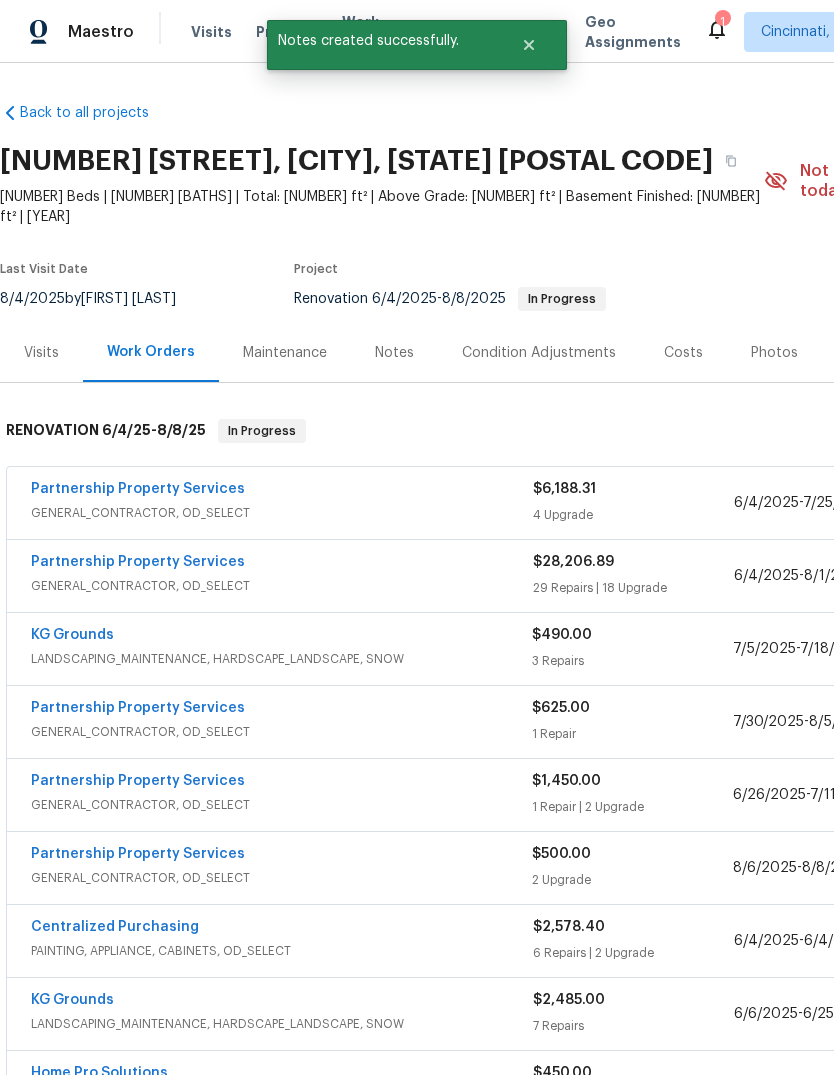 click on "Partnership Property Services" at bounding box center [138, 562] 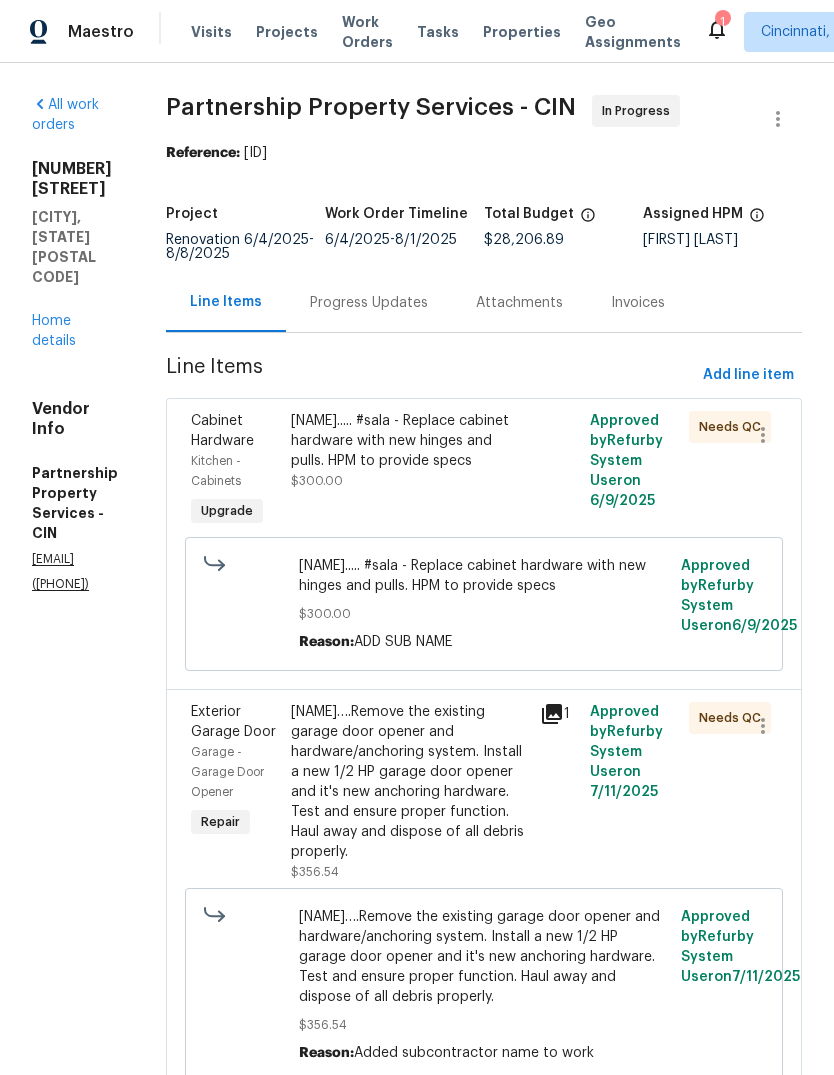 scroll, scrollTop: 0, scrollLeft: 0, axis: both 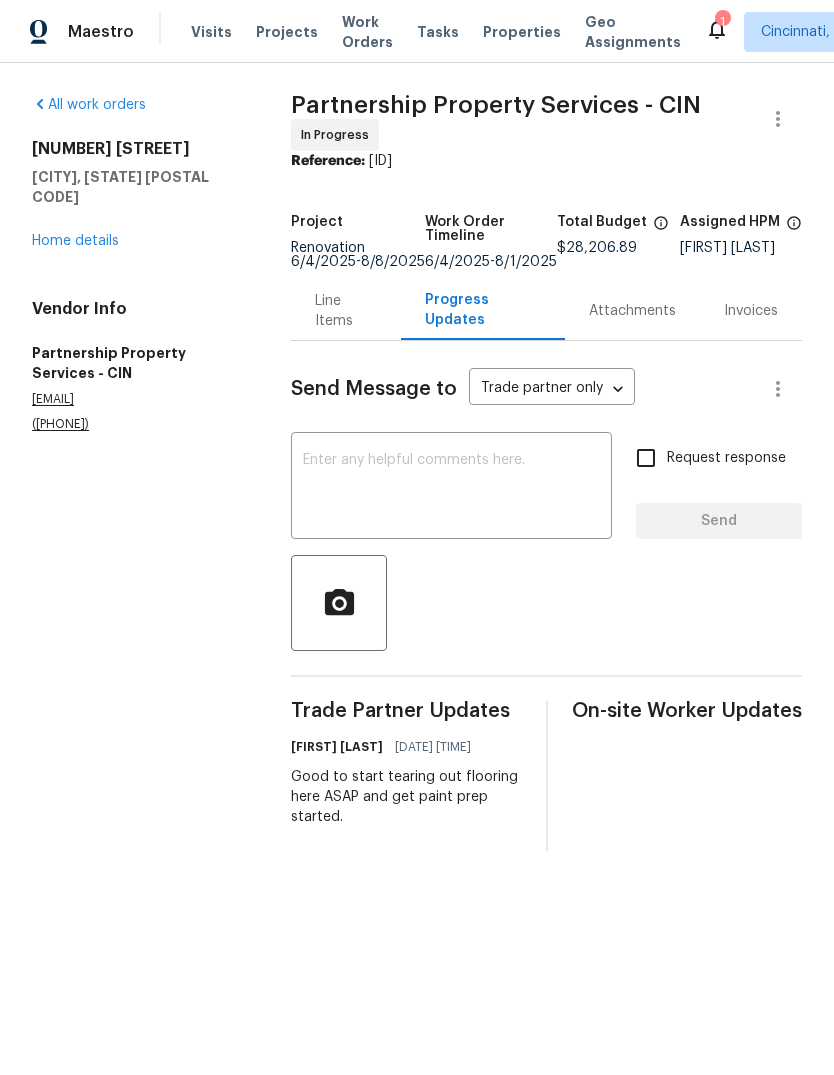 click on "Home details" at bounding box center (75, 241) 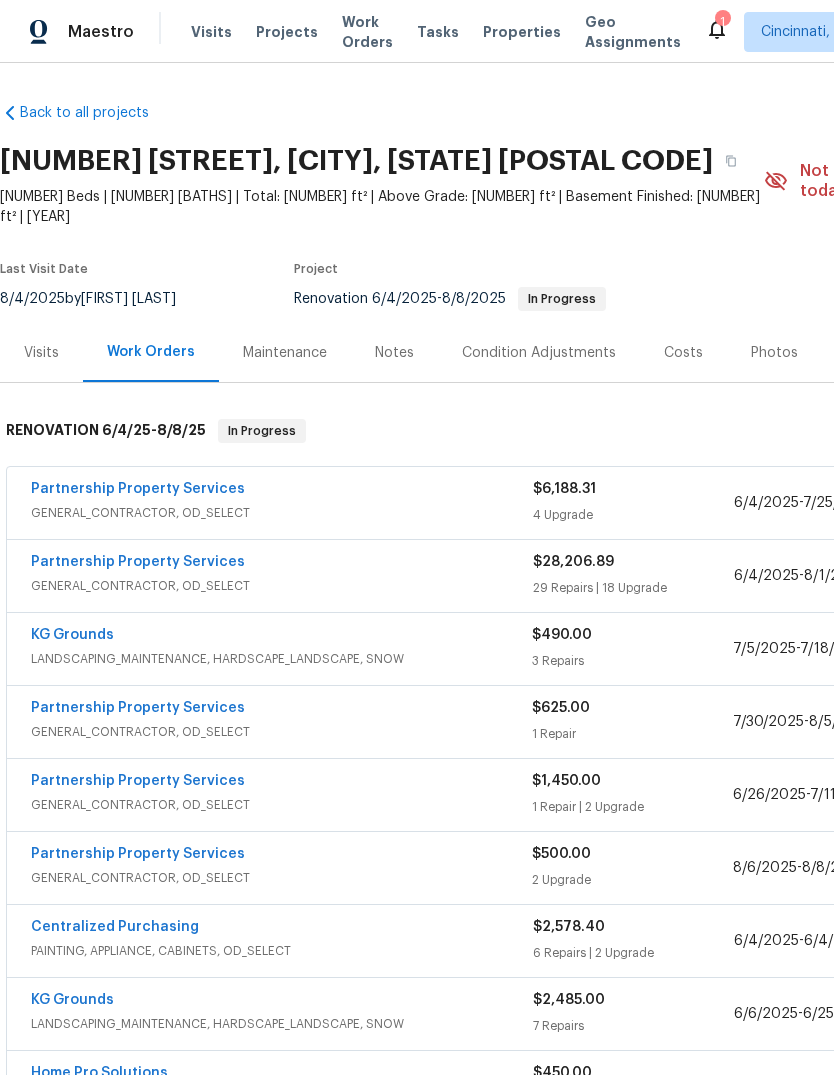 click on "Partnership Property Services" at bounding box center (138, 562) 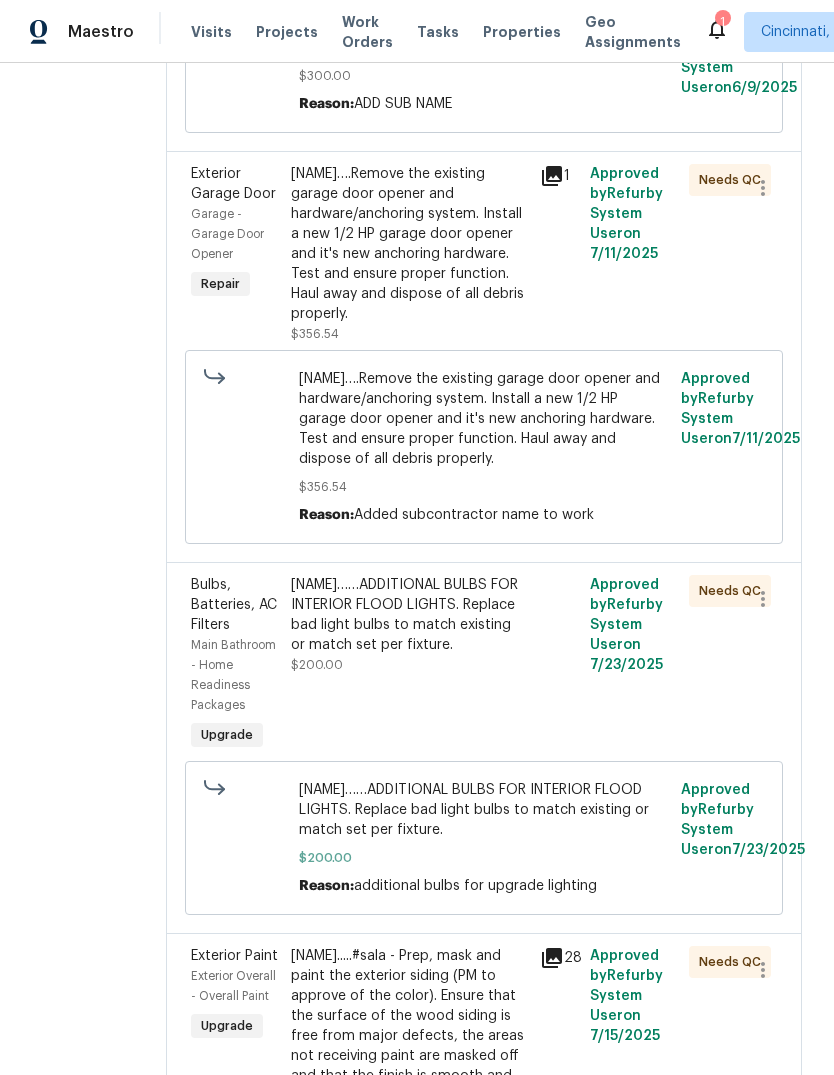 scroll, scrollTop: 542, scrollLeft: 0, axis: vertical 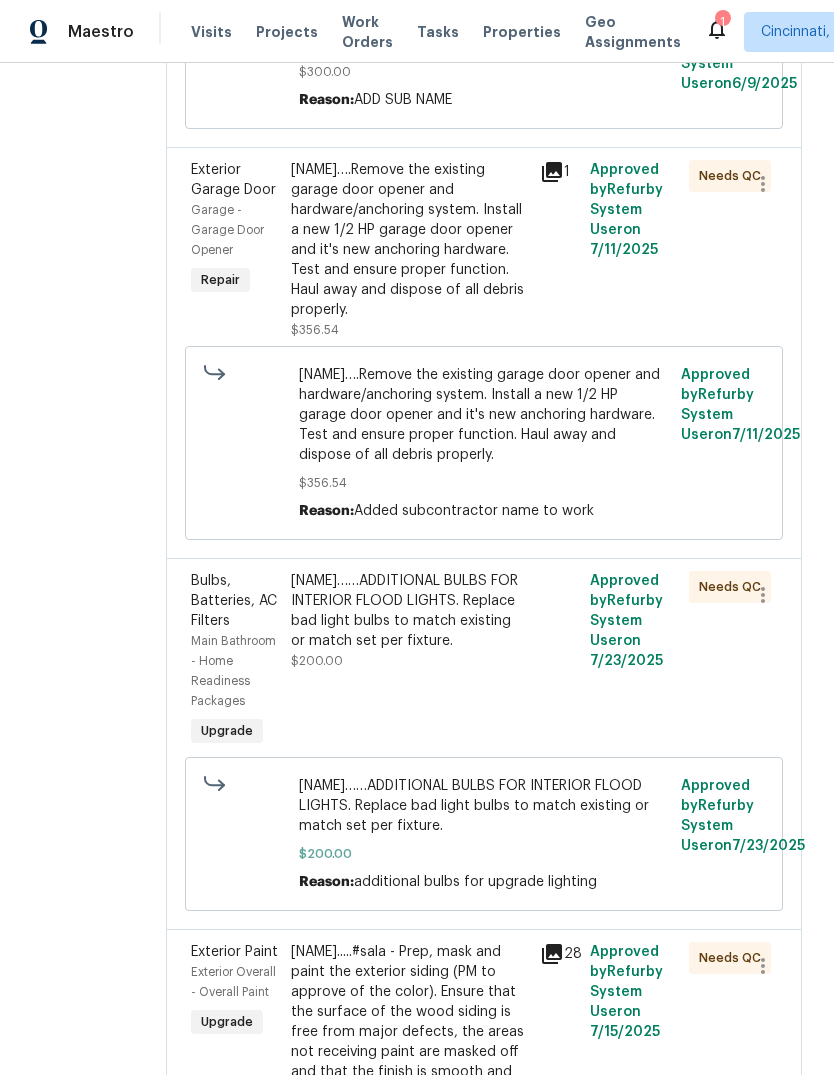 click on "[NAME]….Remove the existing garage door opener and hardware/anchoring system. Install a new 1/2 HP garage door opener and it's new anchoring hardware. Test and ensure proper function. Haul away and dispose of all debris properly." at bounding box center (409, 240) 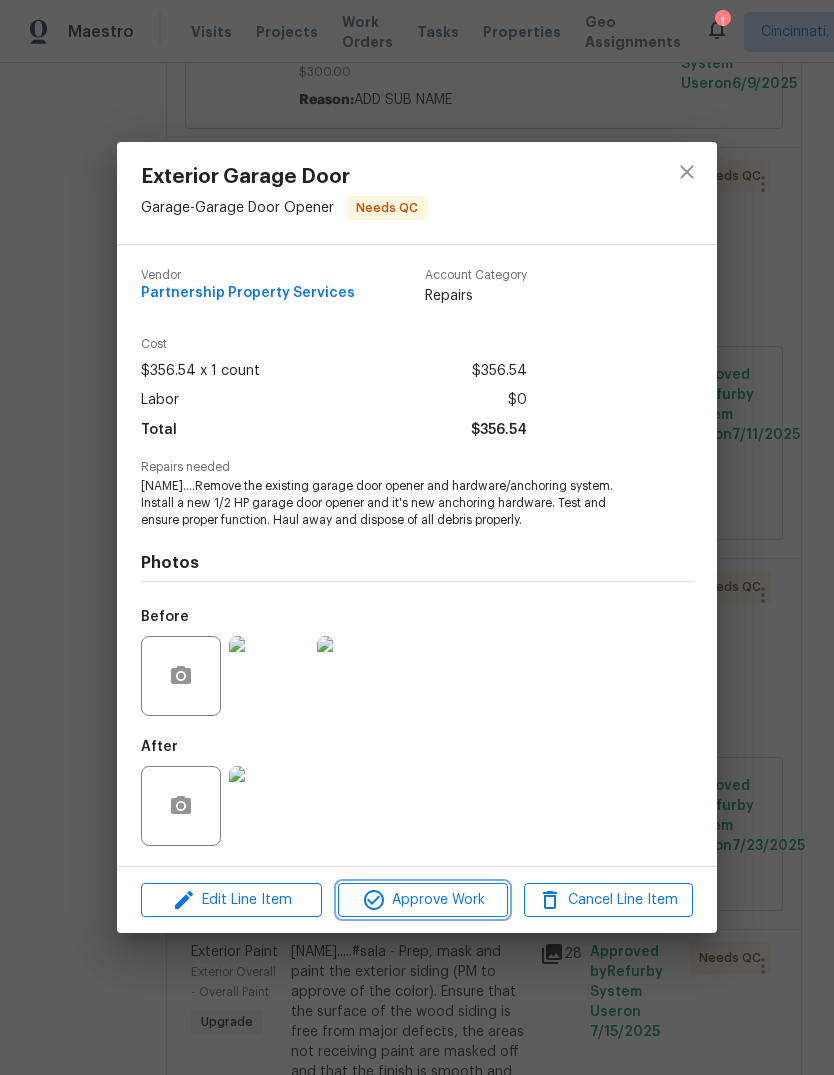 click on "Approve Work" at bounding box center (422, 900) 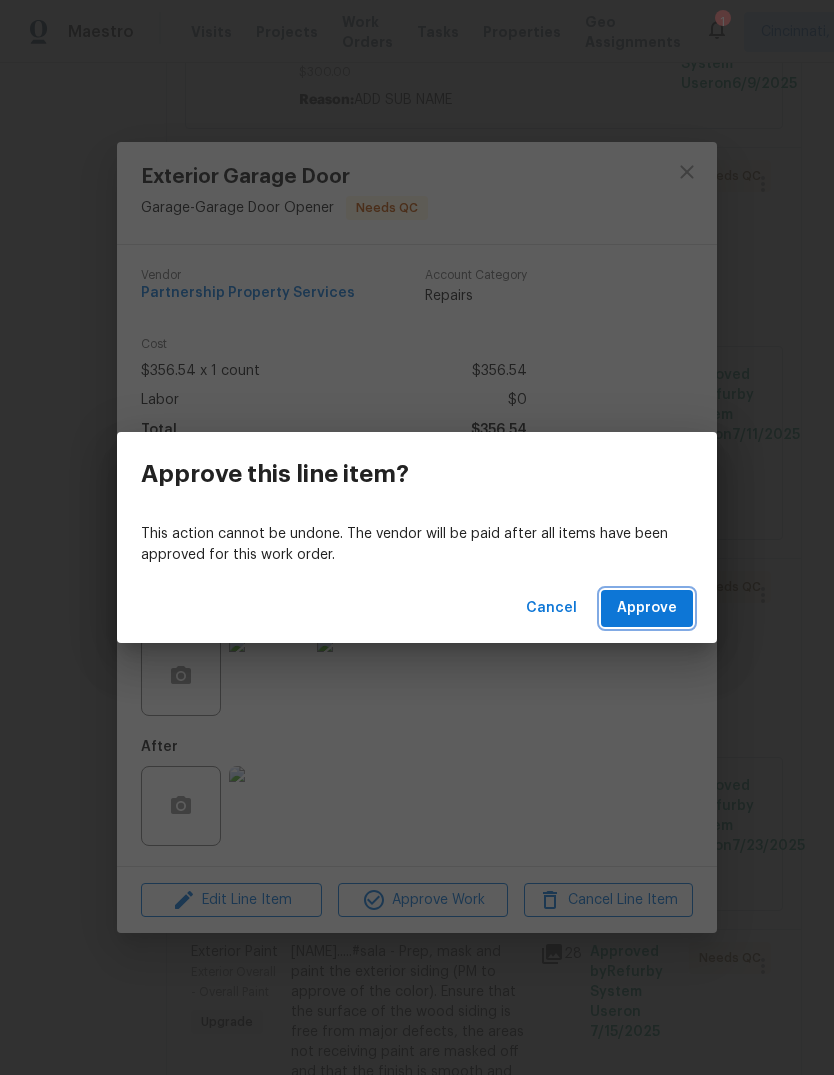click on "Approve" at bounding box center (647, 608) 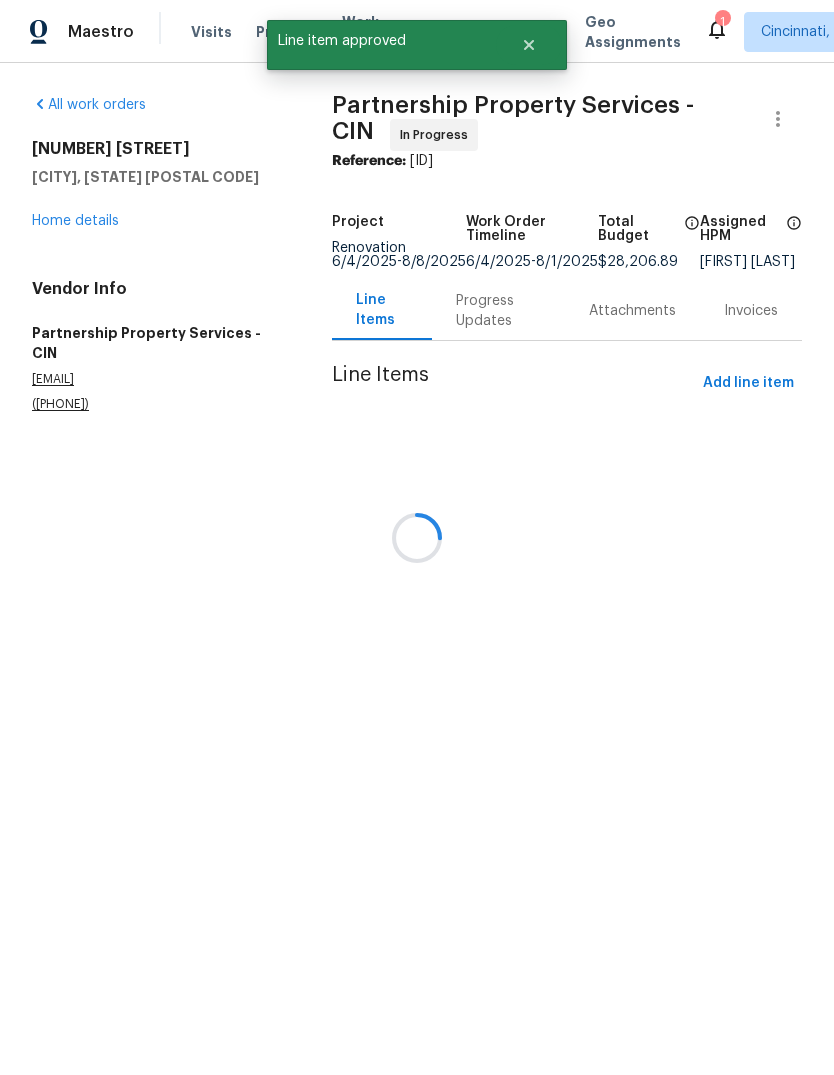 scroll, scrollTop: 0, scrollLeft: 0, axis: both 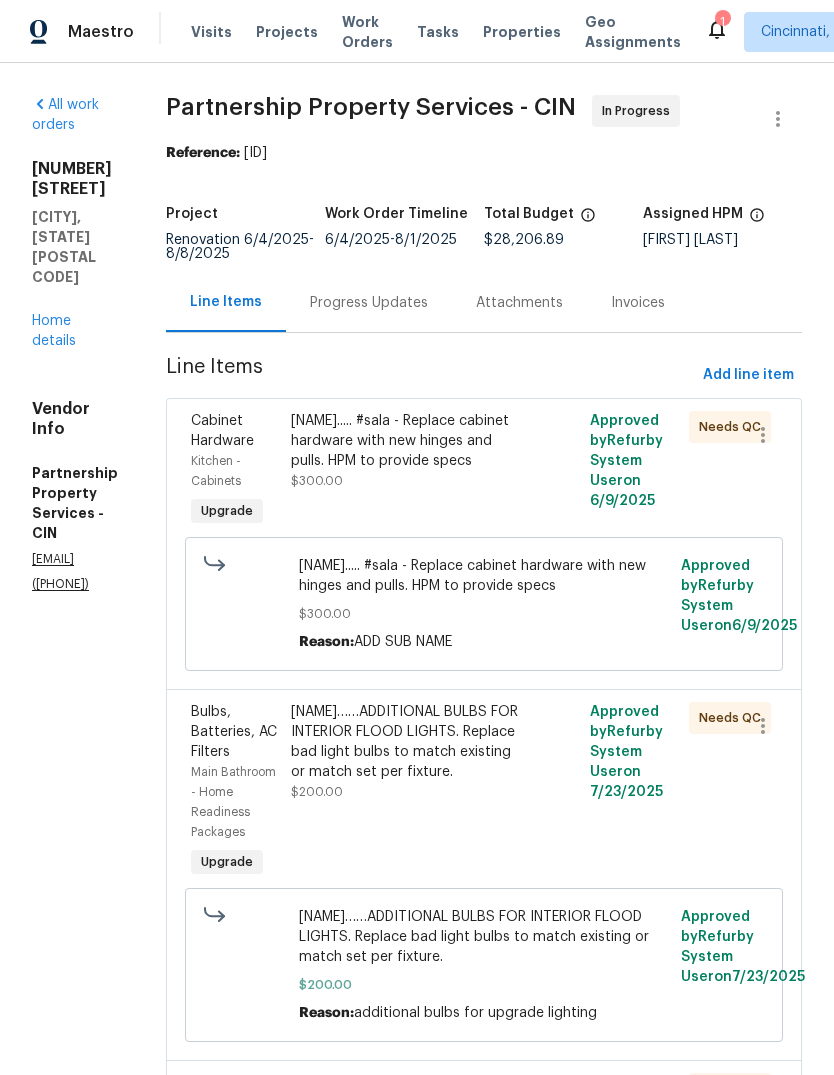 click on "[NAME].....
#sala - Replace cabinet hardware with new hinges and pulls. HPM to provide specs" at bounding box center (409, 441) 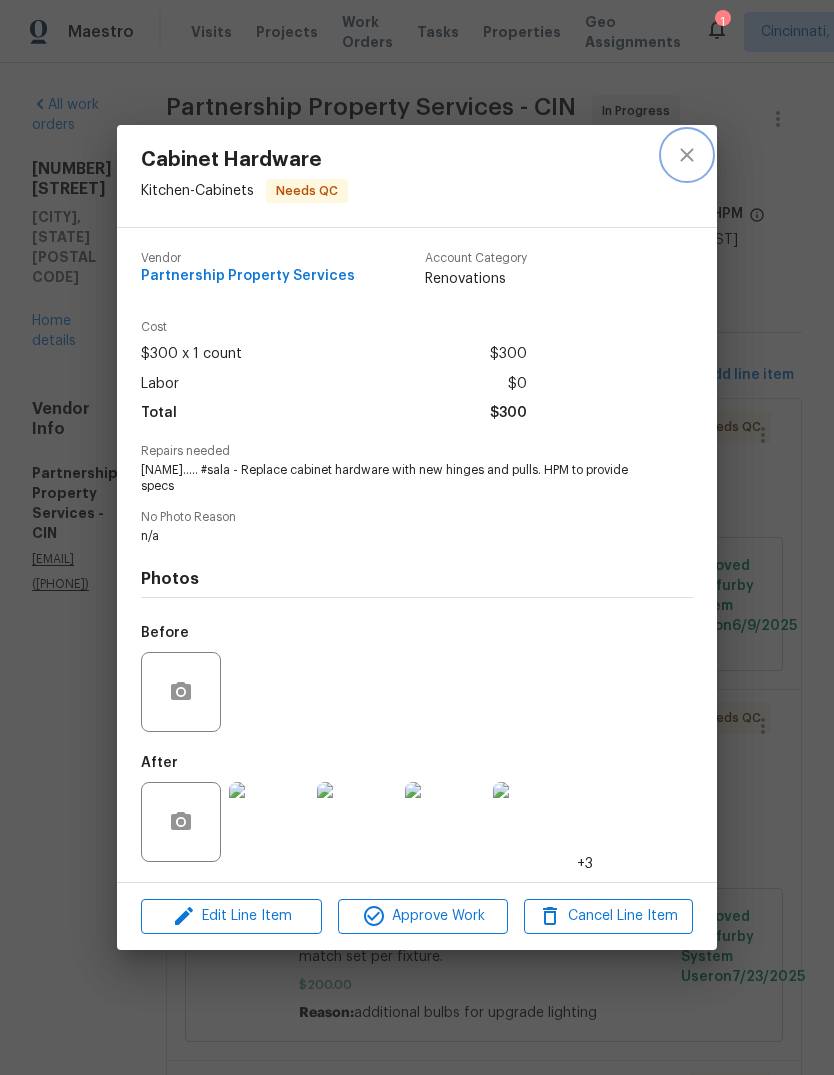 click at bounding box center (687, 155) 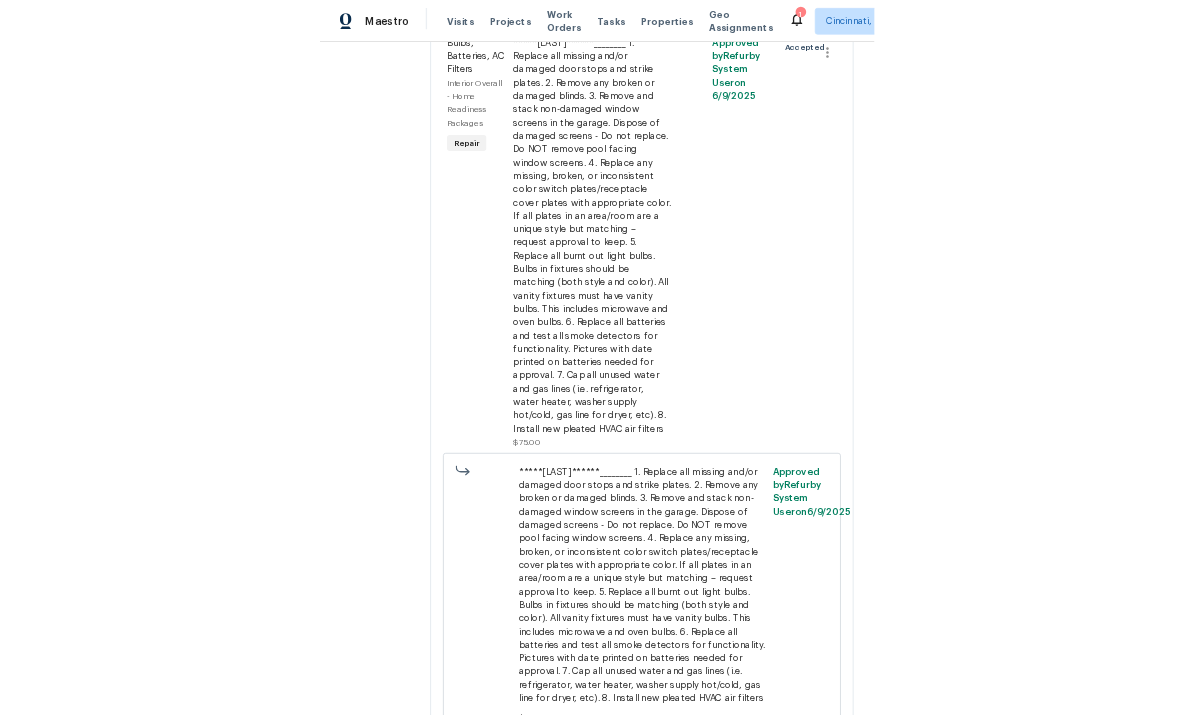 scroll, scrollTop: 8894, scrollLeft: 0, axis: vertical 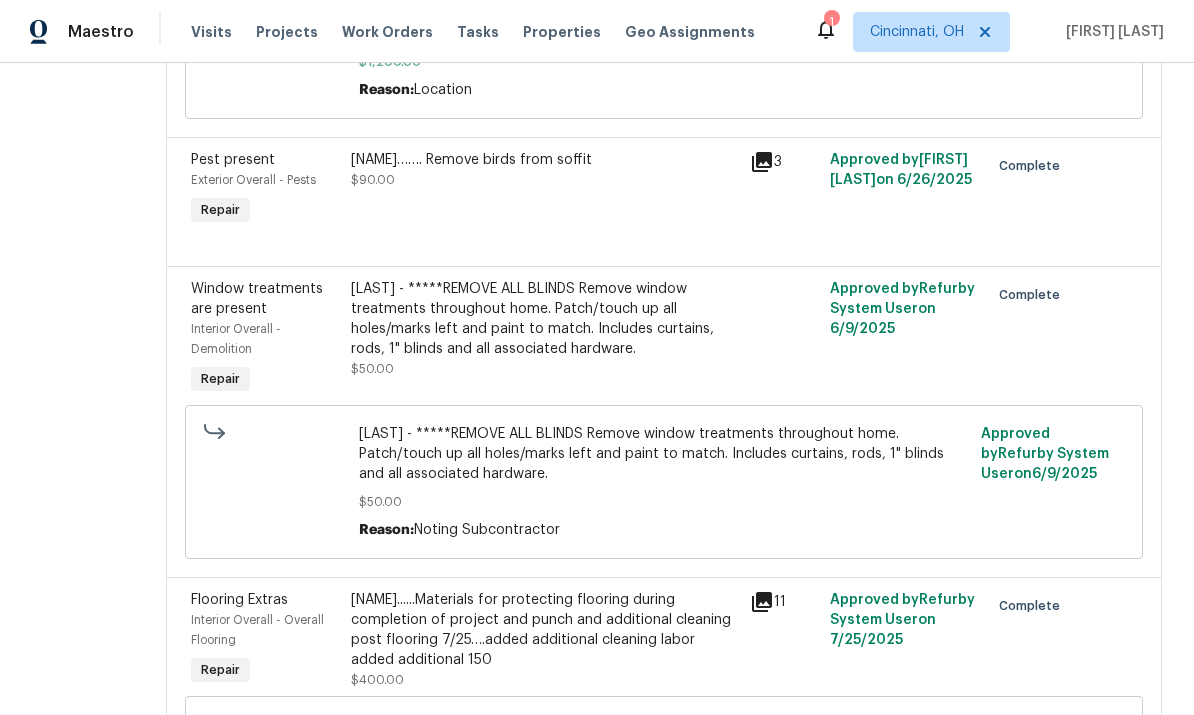 click on "All work orders [NUMBER] [STREET], [CITY], [STATE] Home details Vendor Info Partnership Property Services - CIN example@example.com ([PHONE]) Partnership Property Services - CIN In Progress Reference:   [REFERENCE] Project Renovation   [DATE]  -  [DATE] Work Order Timeline [DATE]  -  [DATE] Total Budget [CURRENCY] Assigned HPM [NAME] Line Items Progress Updates Attachments Invoices Line Items Add line item Cabinet Hardware Kitchen - Cabinets Upgrade [NAME].....
#sala - Replace cabinet hardware with new hinges and pulls. HPM to provide specs [CURRENCY] Approved by  Refurby System User  on   [DATE] Needs QC [NAME].....
#sala - Replace cabinet hardware with new hinges and pulls. HPM to provide specs [CURRENCY] Reason:  ADD SUB NAME Approved by  Refurby System User  on  [DATE] Bulbs, Batteries, AC Filters Main Bathroom - Home Readiness Packages Upgrade [CURRENCY] Approved by  Refurby System User  on   [DATE] Needs QC [CURRENCY] Reason:  Approved by  Refurby System User" at bounding box center (597, -785) 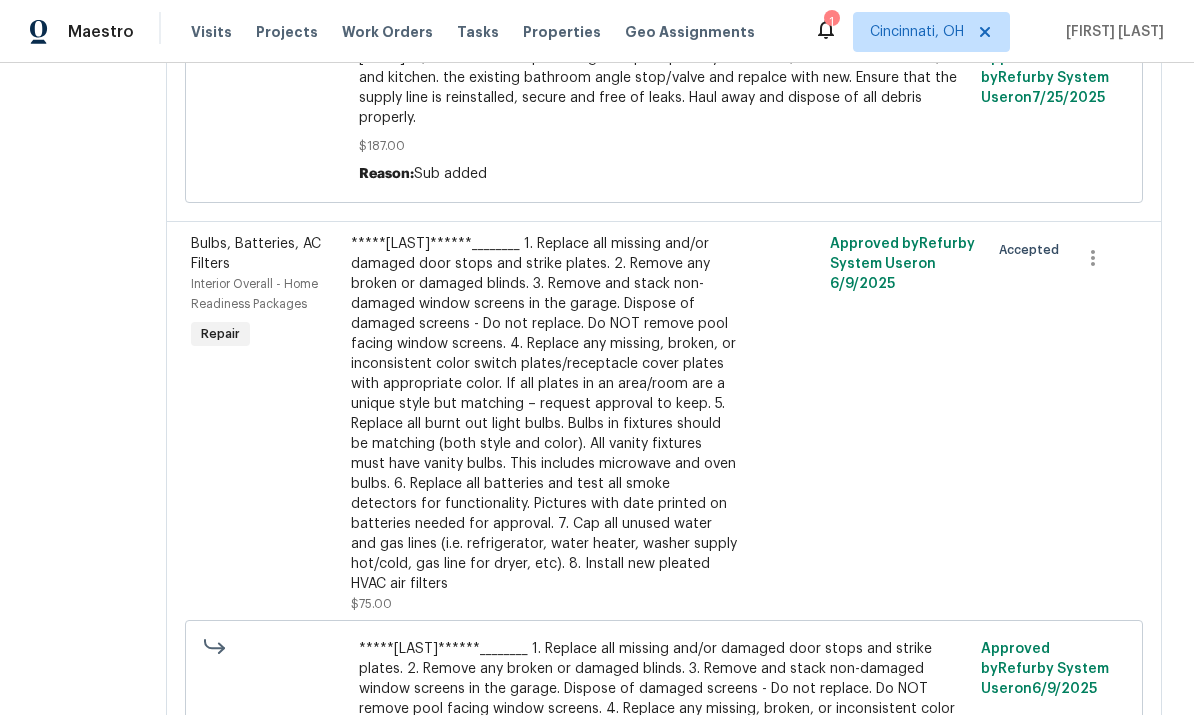 scroll, scrollTop: 6731, scrollLeft: 0, axis: vertical 